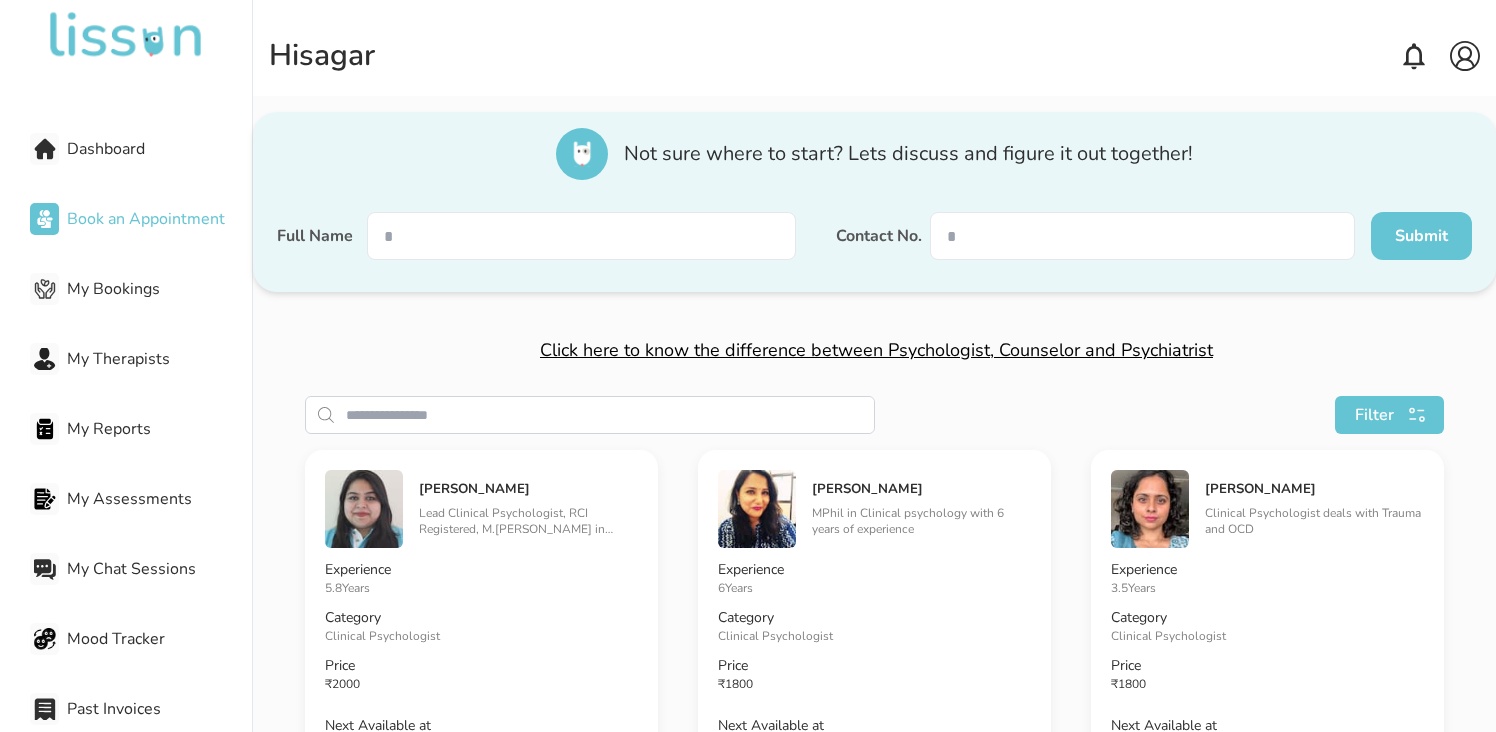 scroll, scrollTop: 0, scrollLeft: 0, axis: both 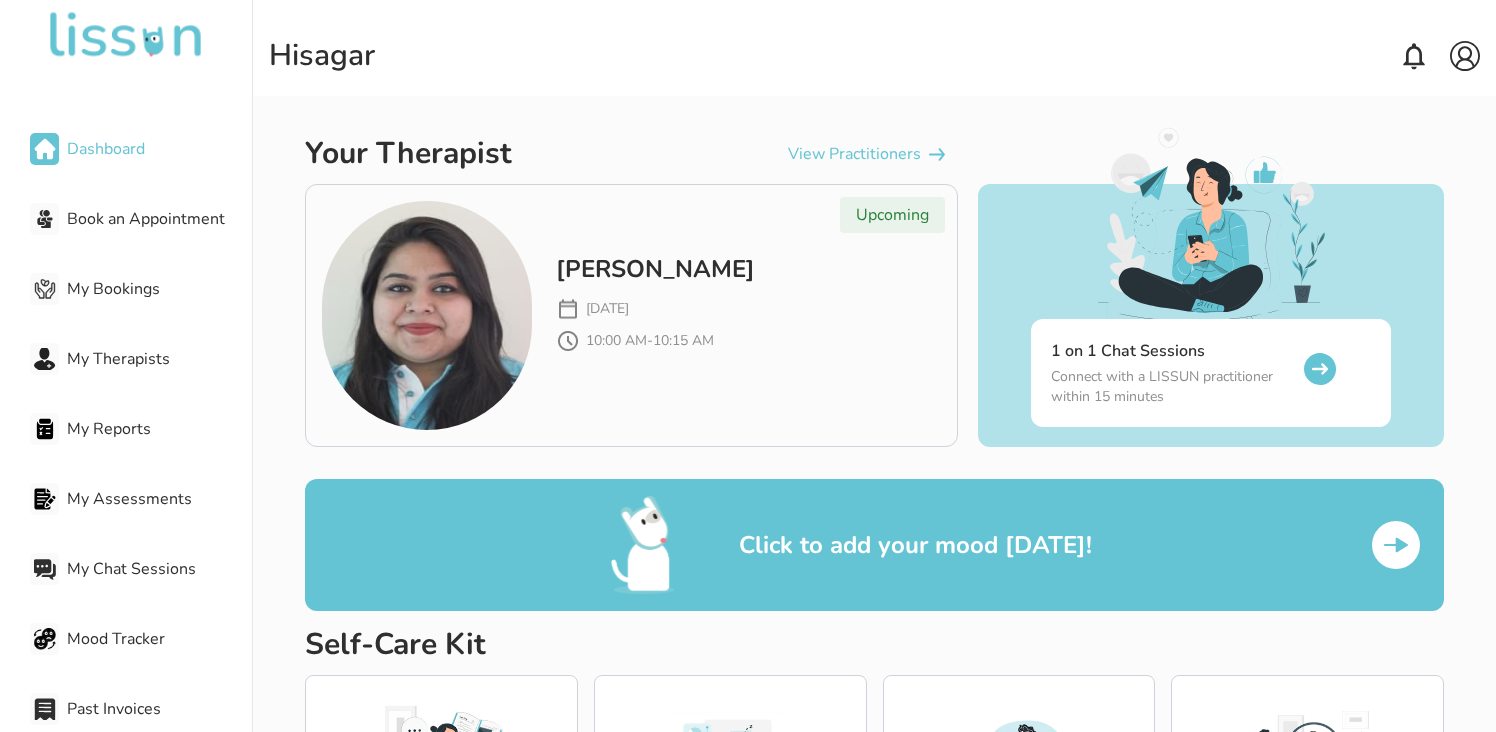 click on "[PERSON_NAME]" at bounding box center [748, 269] 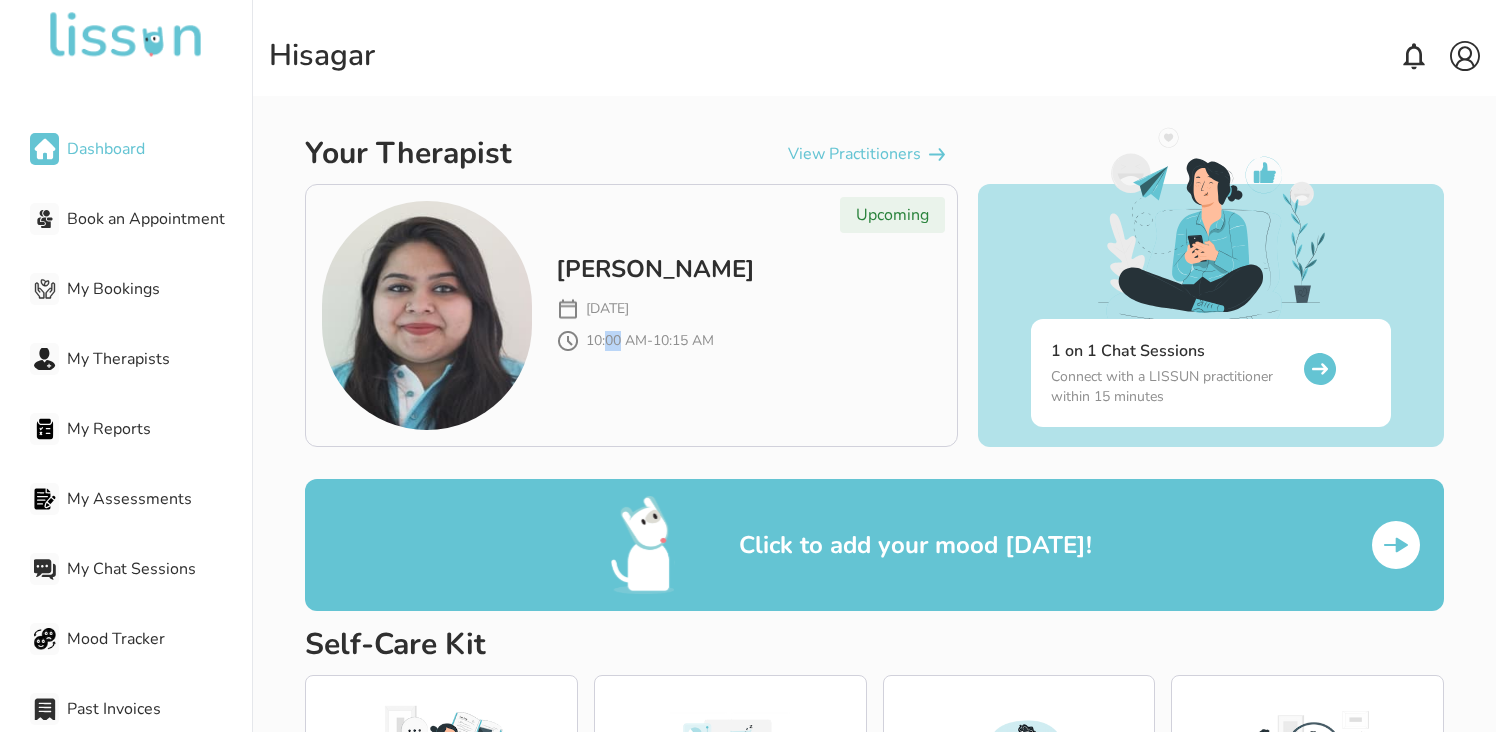 click at bounding box center (427, 315) 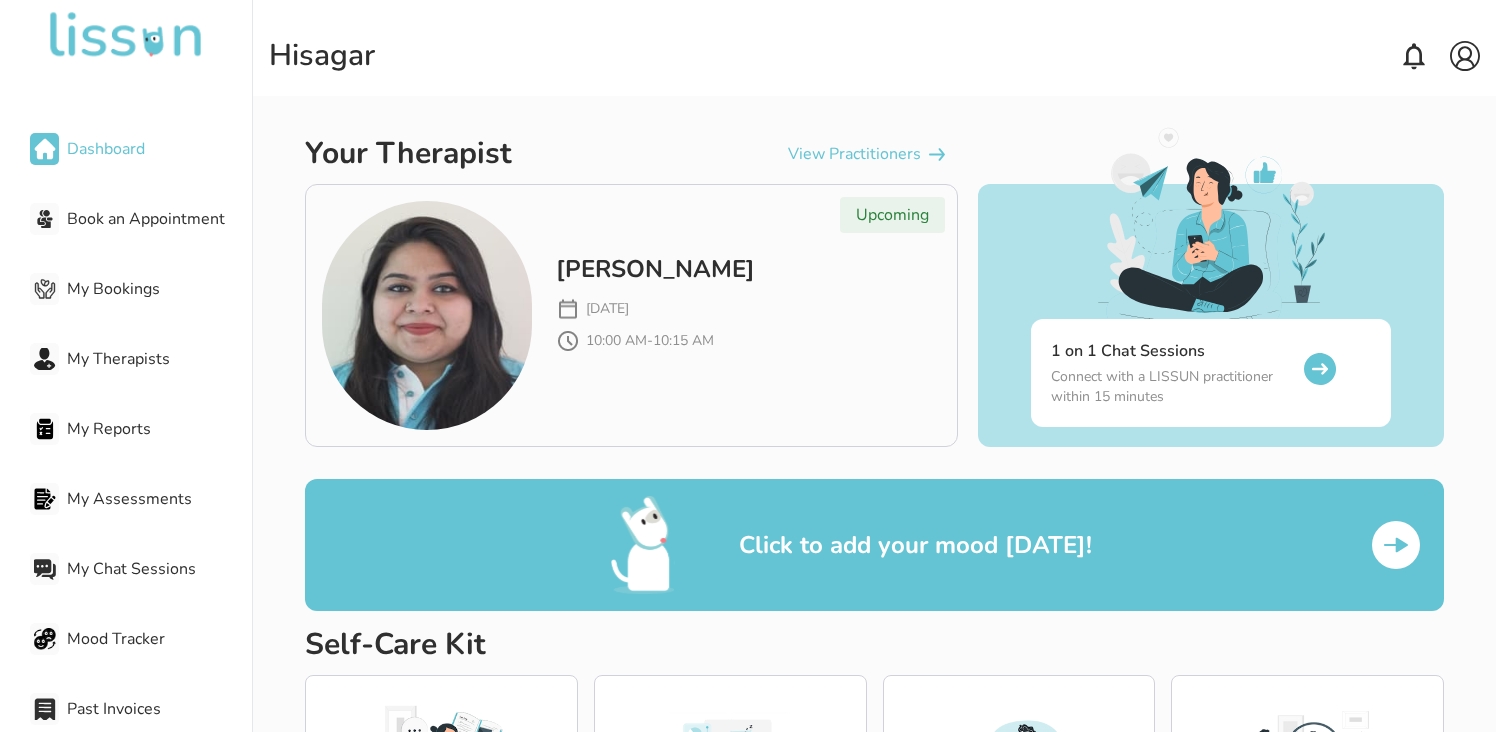 click on "Upcoming" at bounding box center [892, 215] 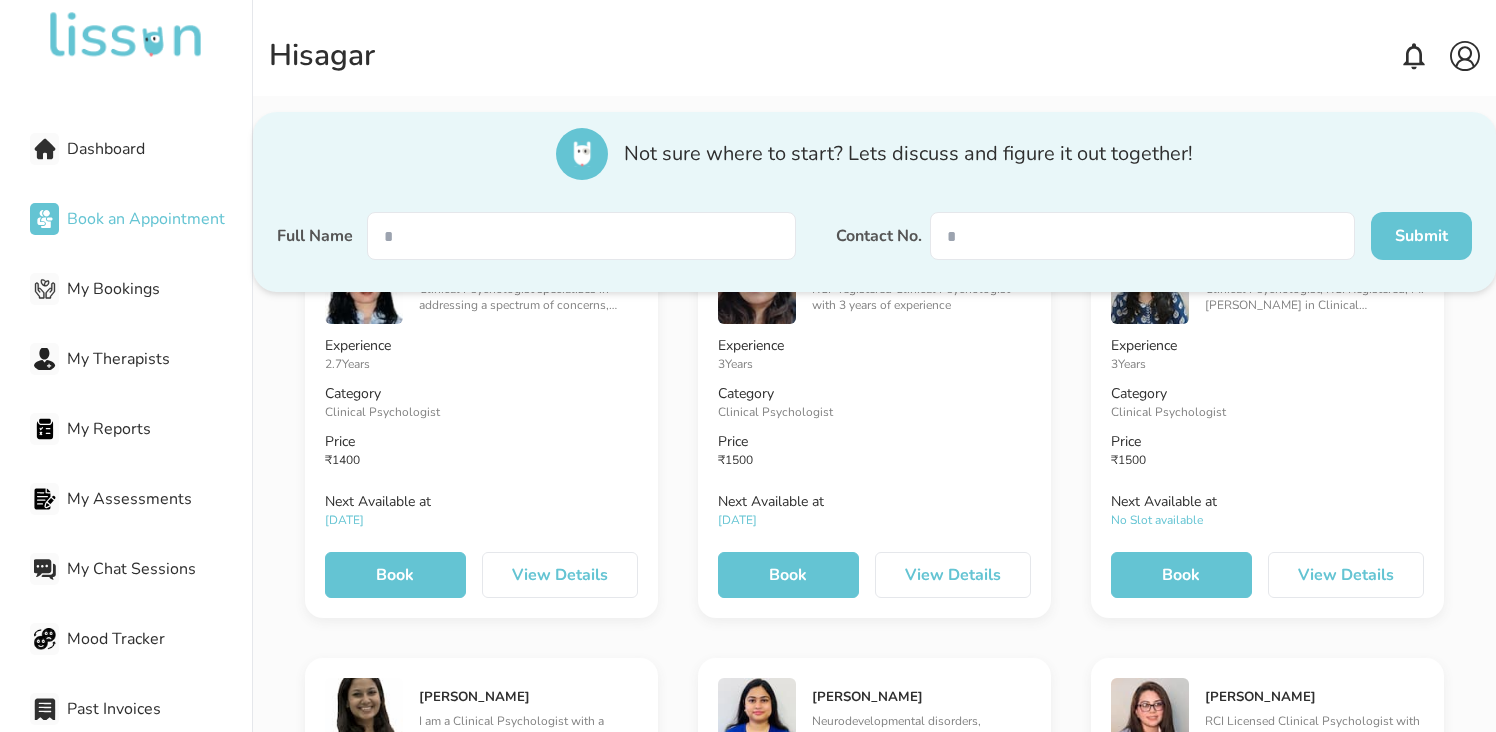 scroll, scrollTop: 0, scrollLeft: 0, axis: both 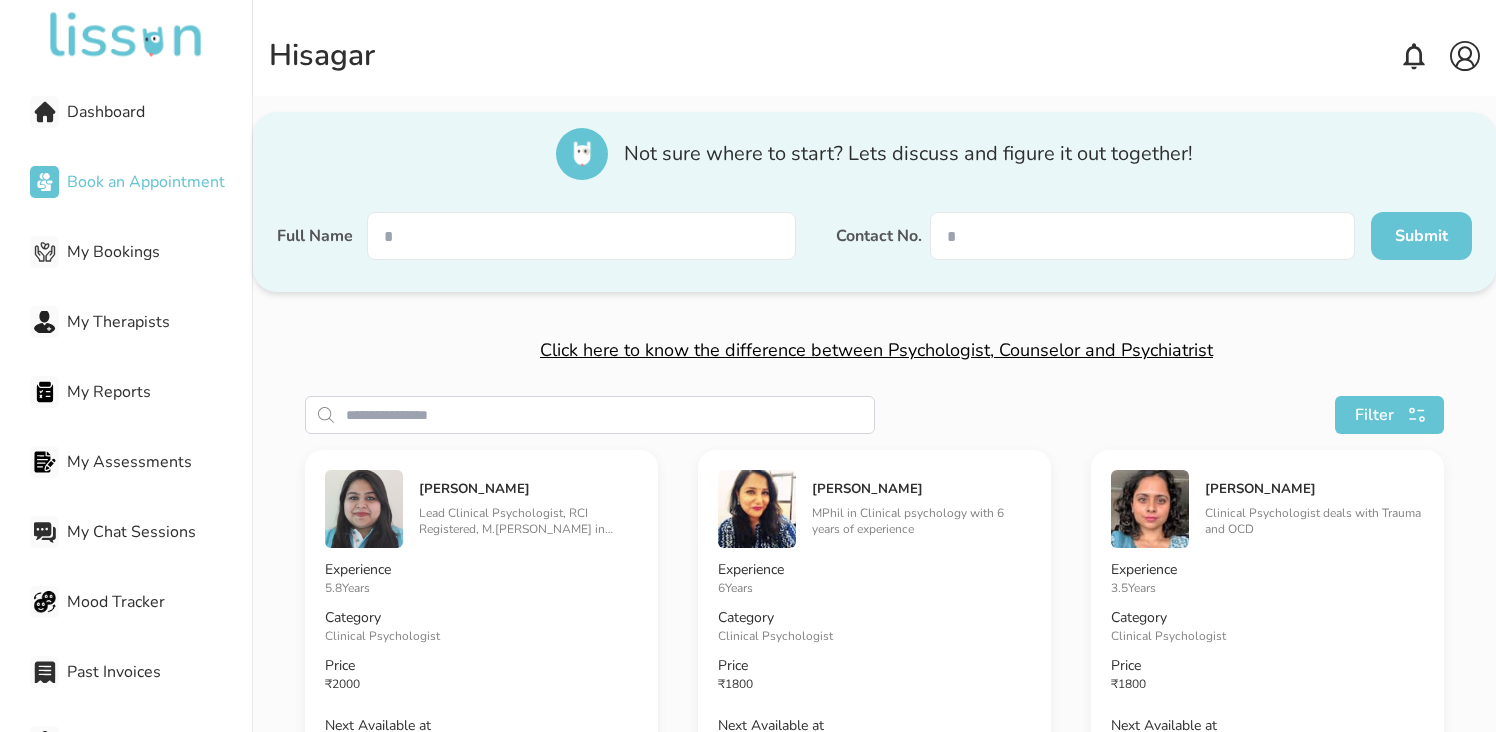 click on "My Chat Sessions" at bounding box center [159, 532] 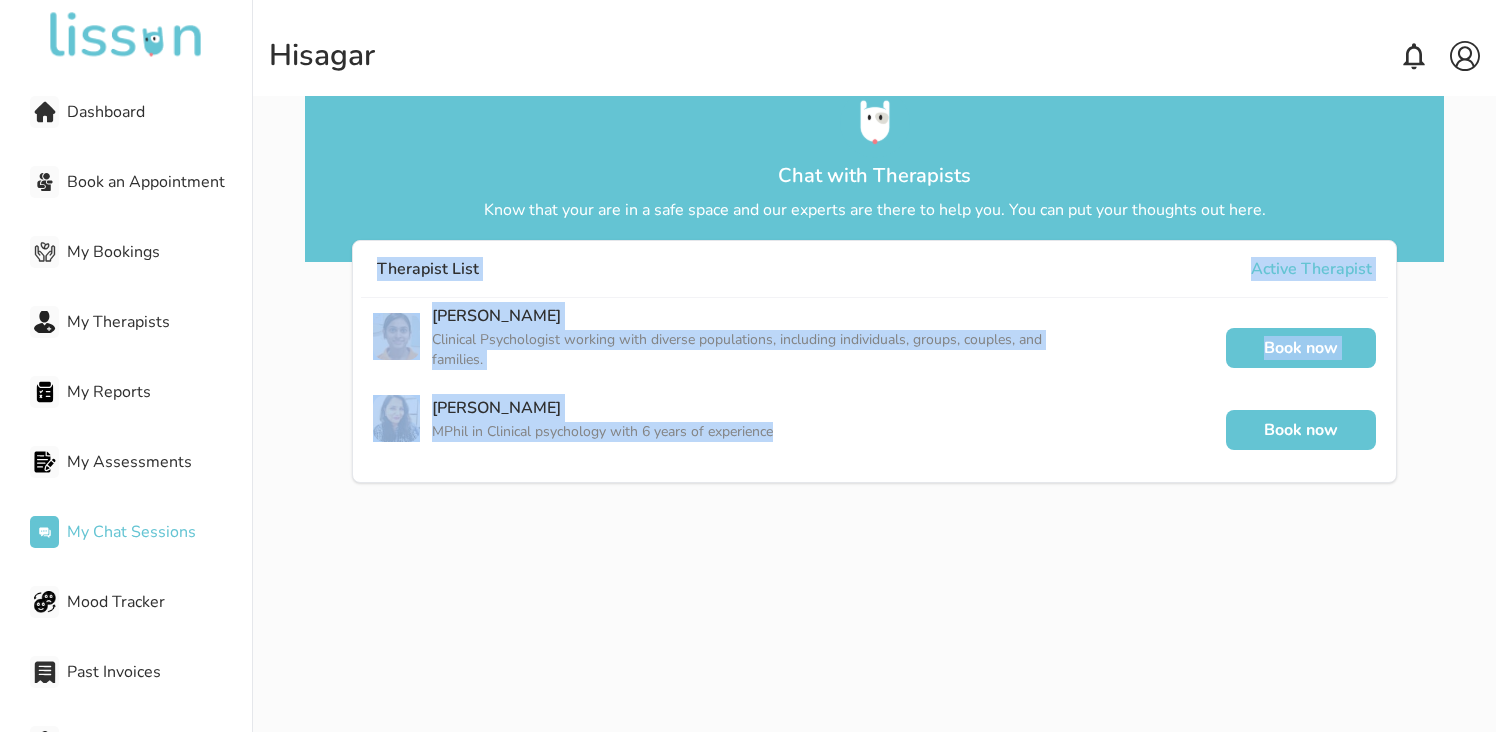drag, startPoint x: 380, startPoint y: 262, endPoint x: 925, endPoint y: 488, distance: 590.00085 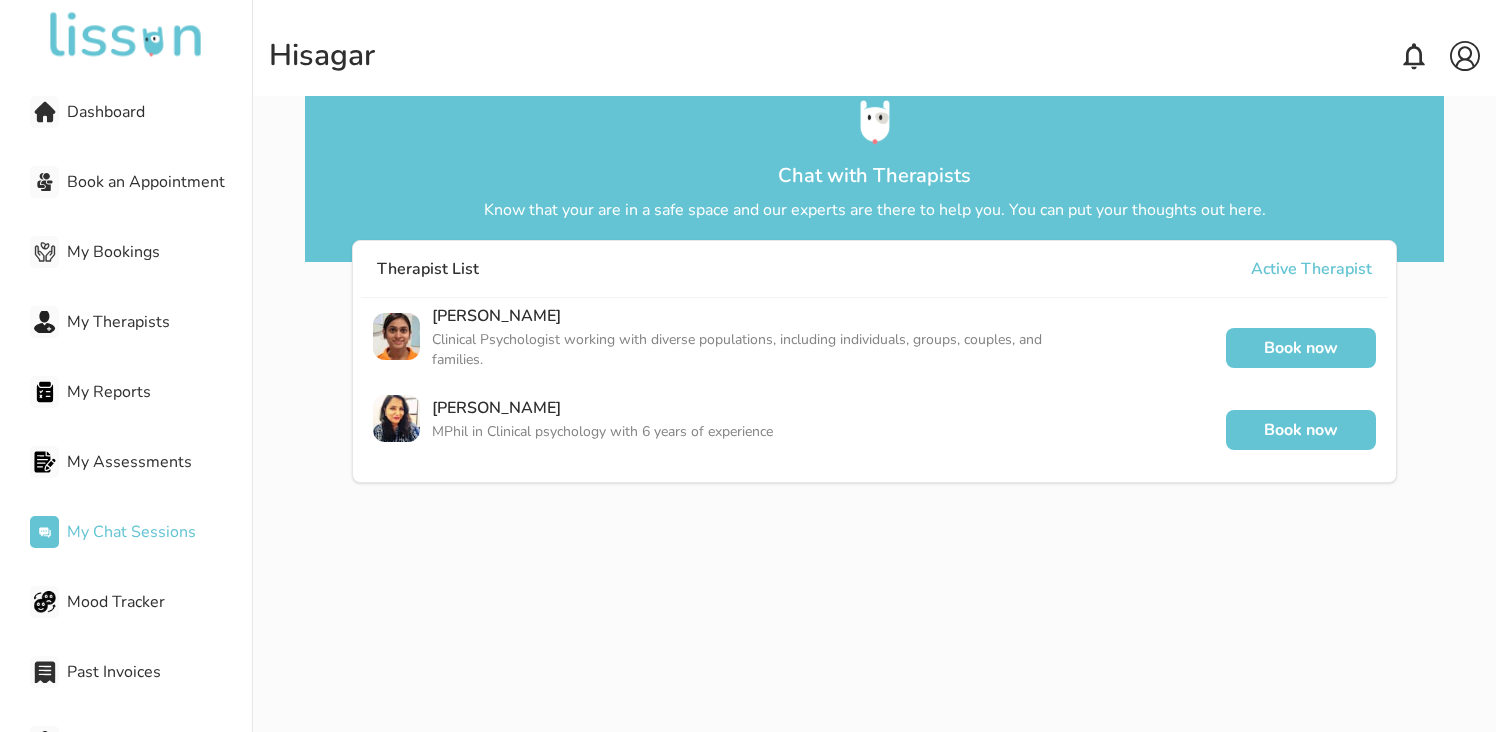 click at bounding box center (875, 123) 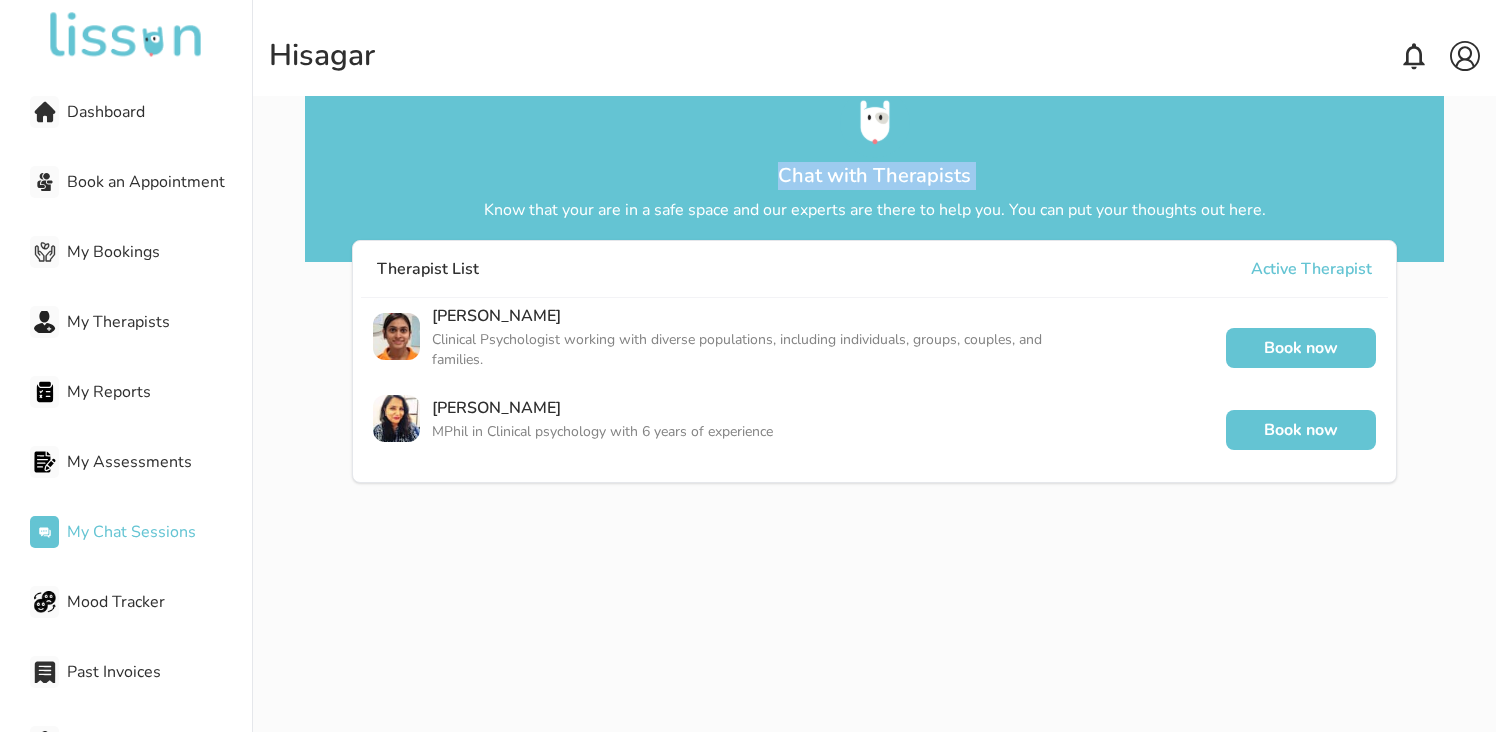 click on "Chat with Therapists" at bounding box center [874, 176] 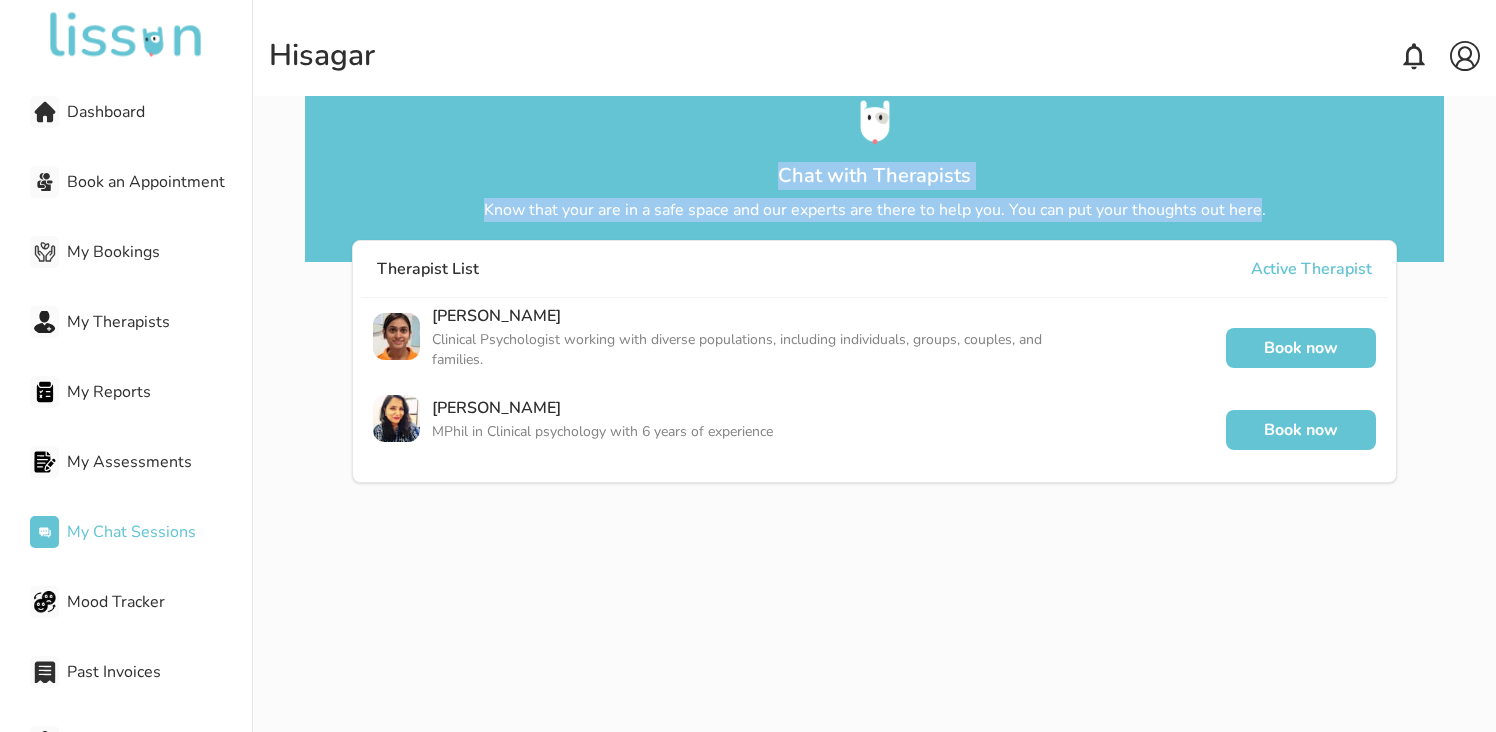 drag, startPoint x: 781, startPoint y: 175, endPoint x: 1255, endPoint y: 217, distance: 475.85712 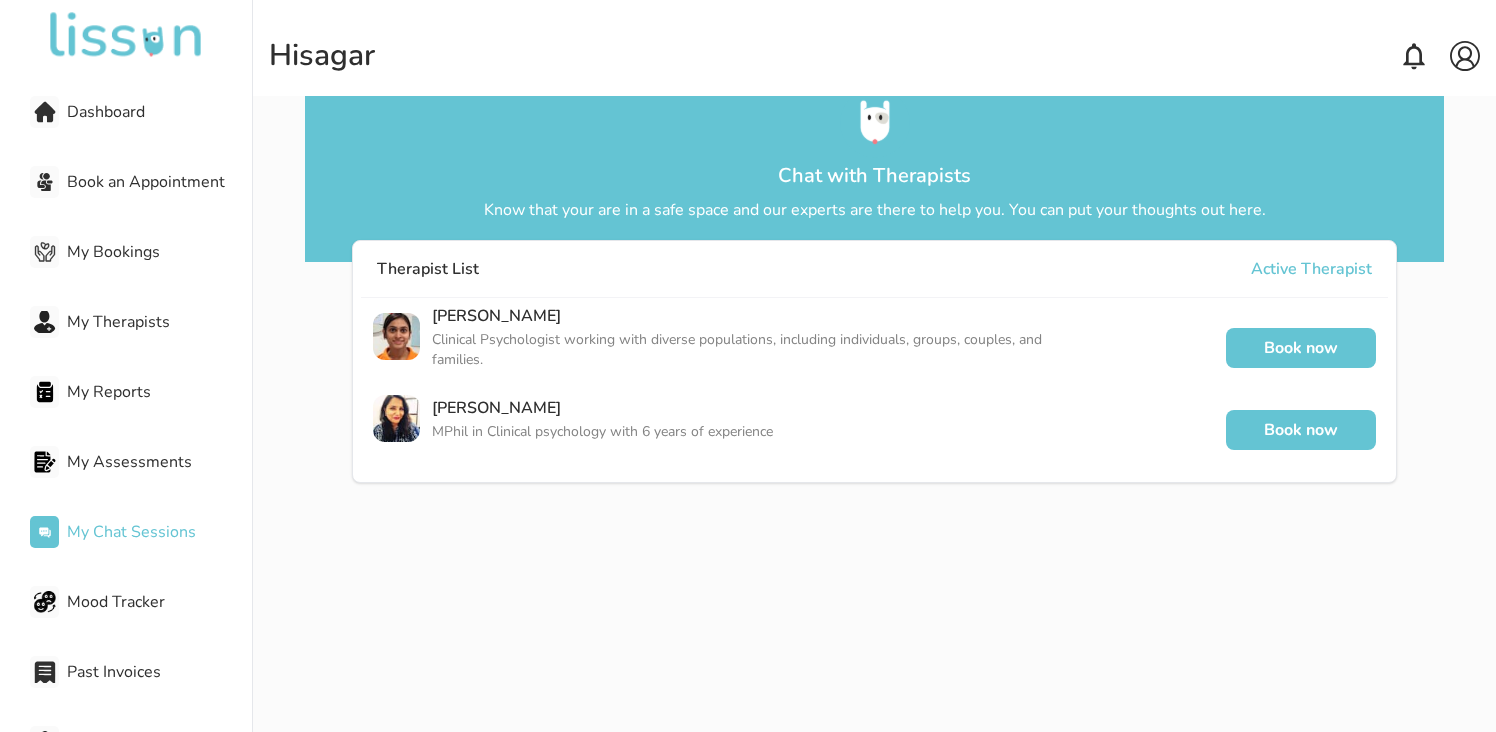 click on "Active Therapist" at bounding box center (1311, 269) 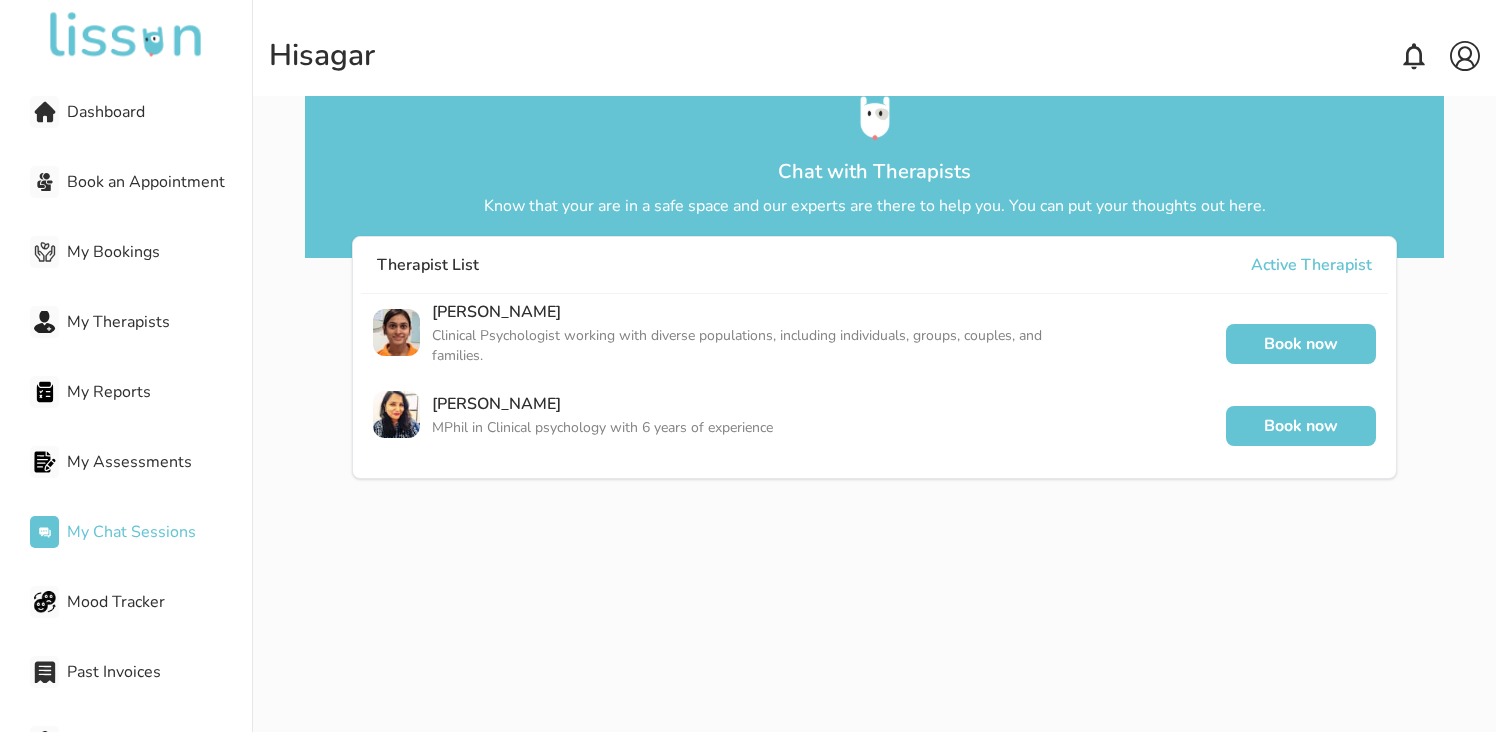 scroll, scrollTop: 5, scrollLeft: 0, axis: vertical 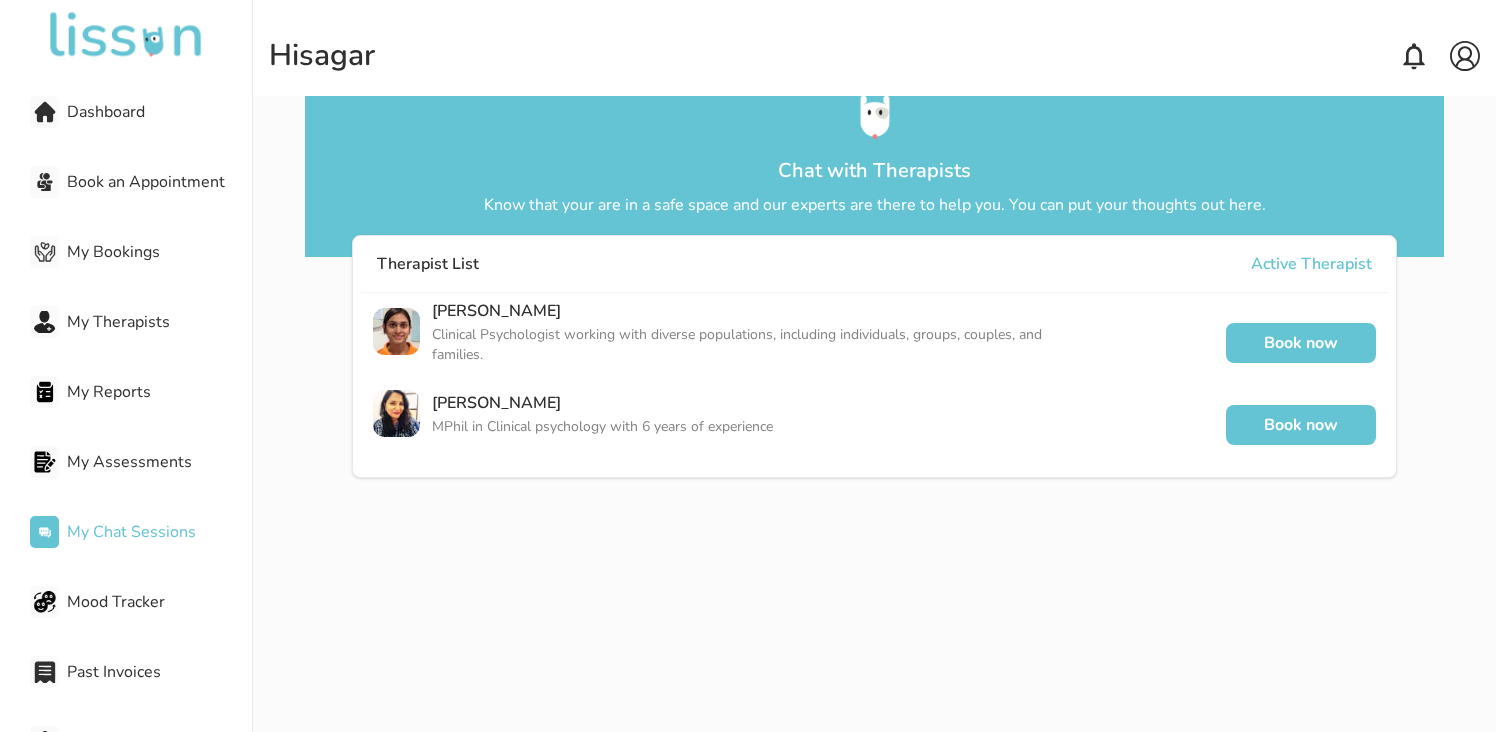 click at bounding box center [1465, 56] 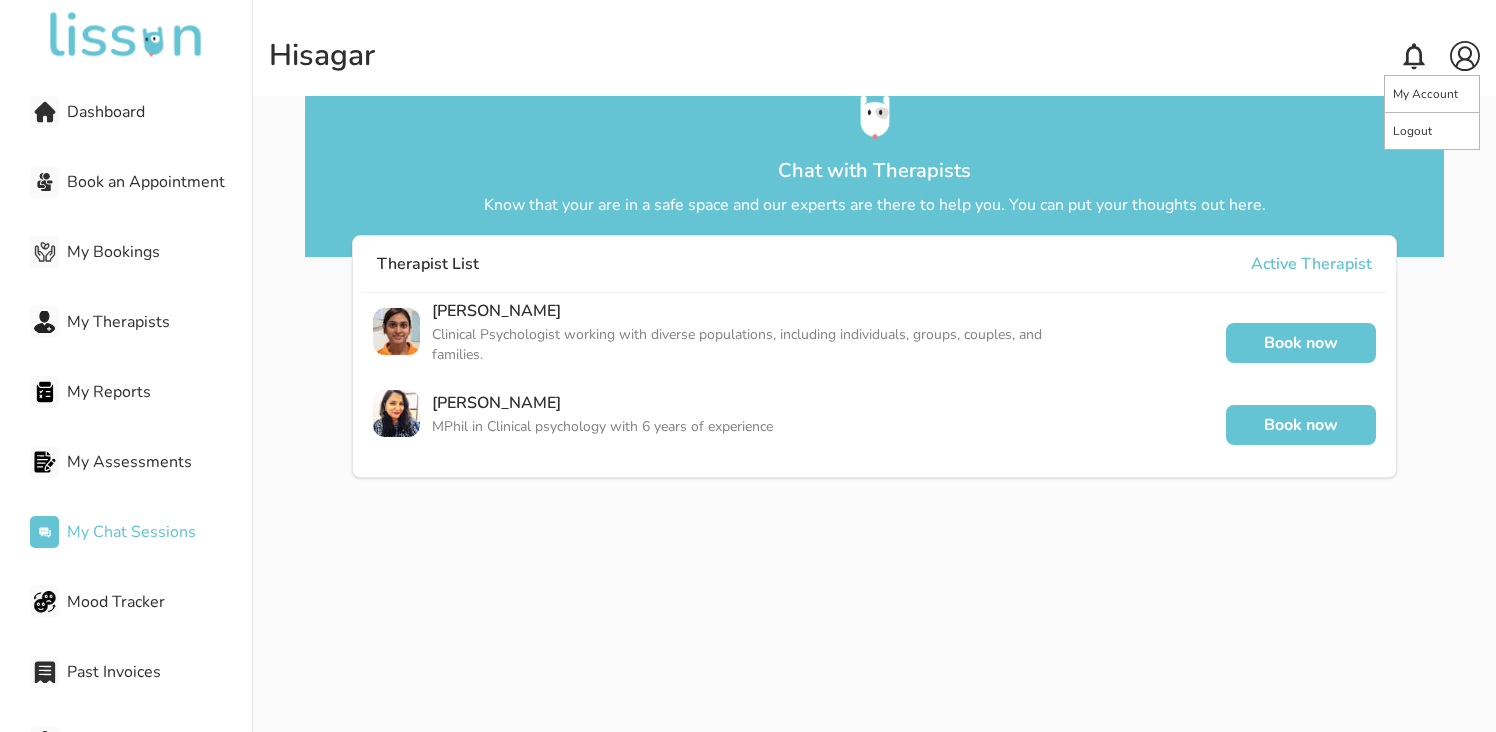 click on "My Account" at bounding box center (1425, 94) 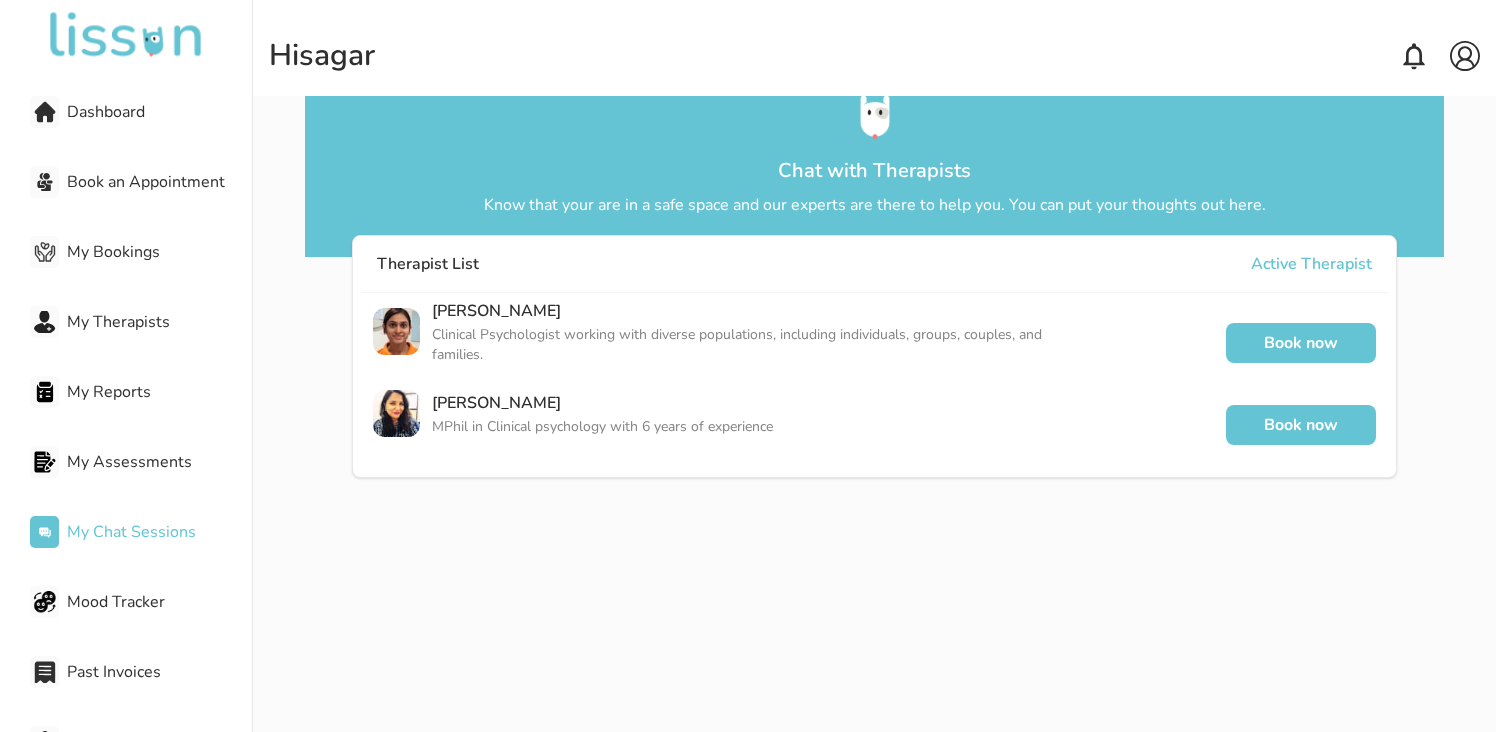 scroll, scrollTop: 0, scrollLeft: 0, axis: both 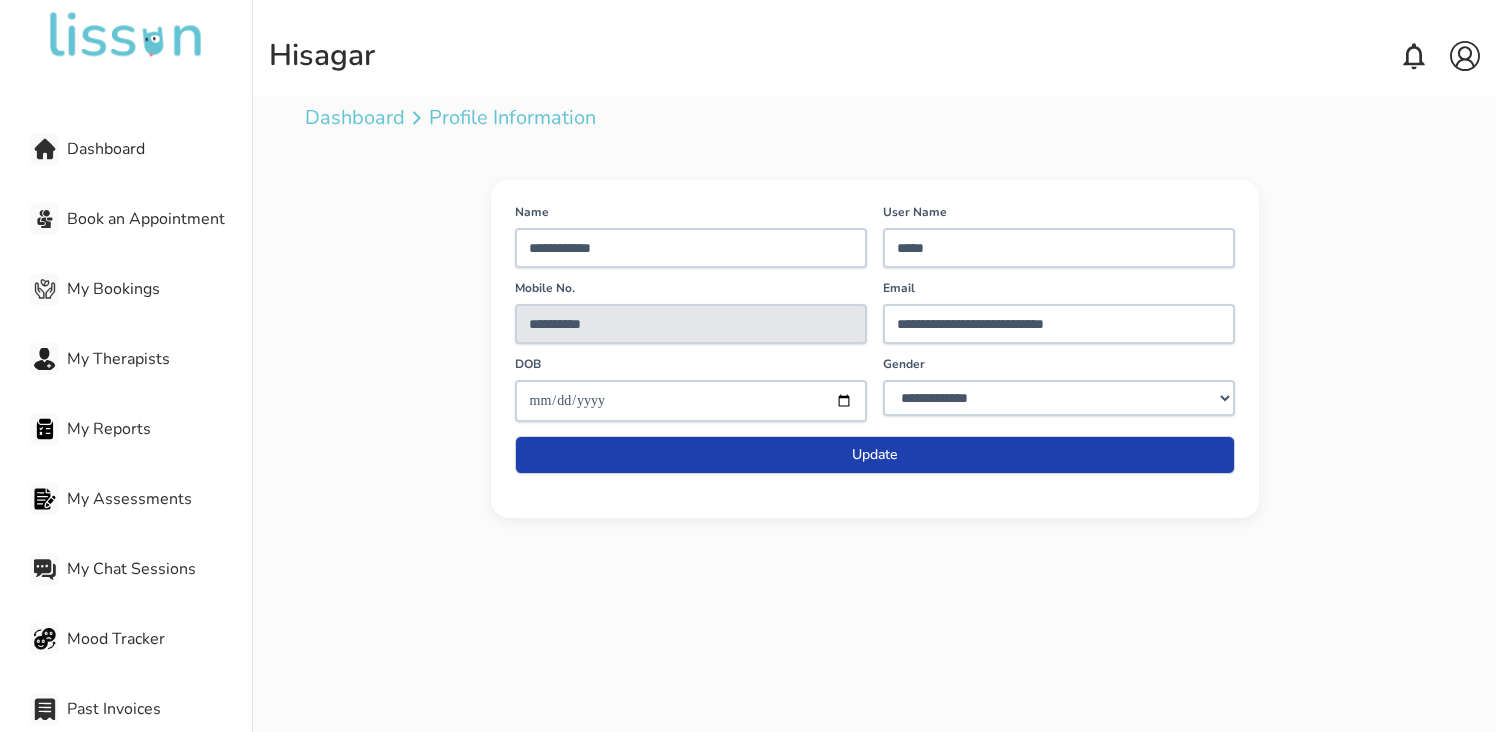 click on "Book an Appointment" at bounding box center [159, 219] 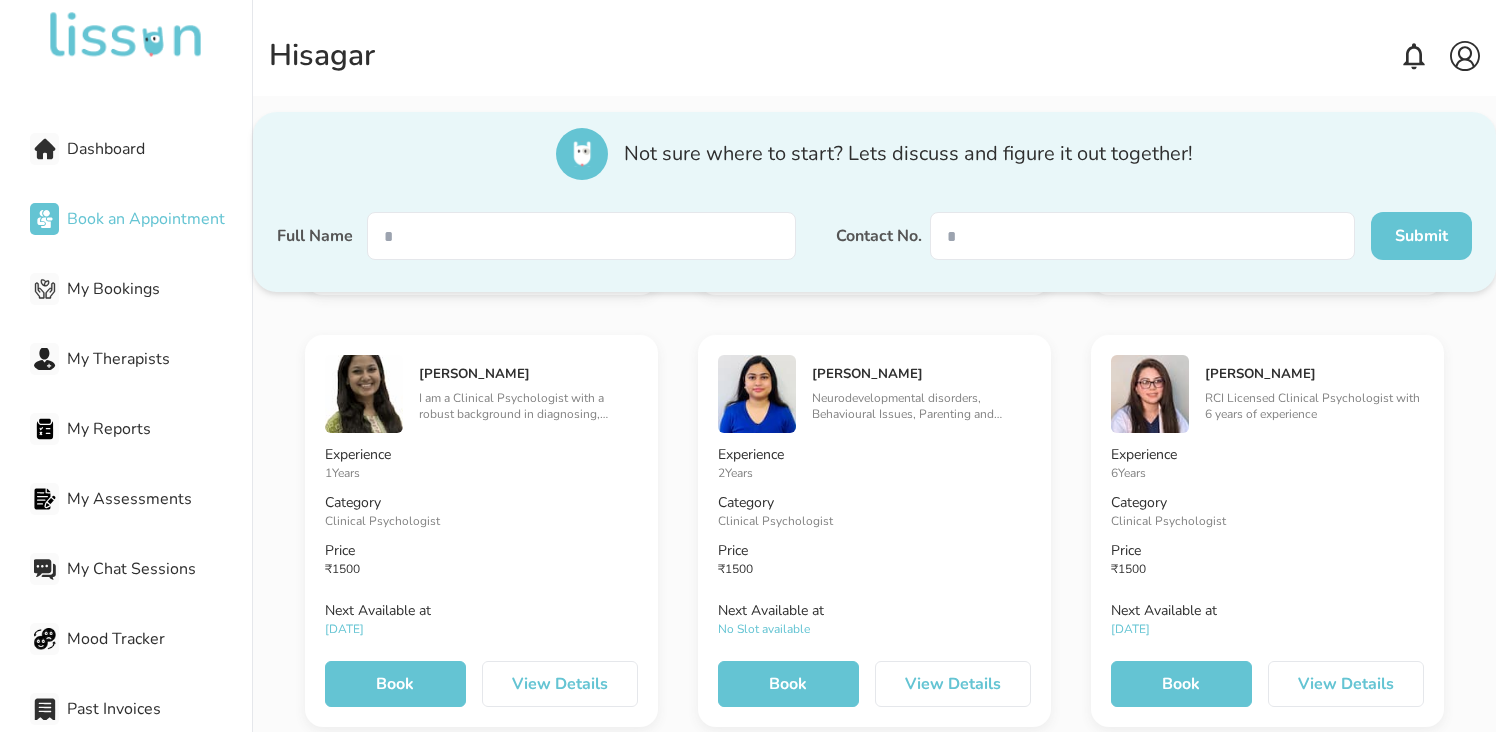scroll, scrollTop: 964, scrollLeft: 0, axis: vertical 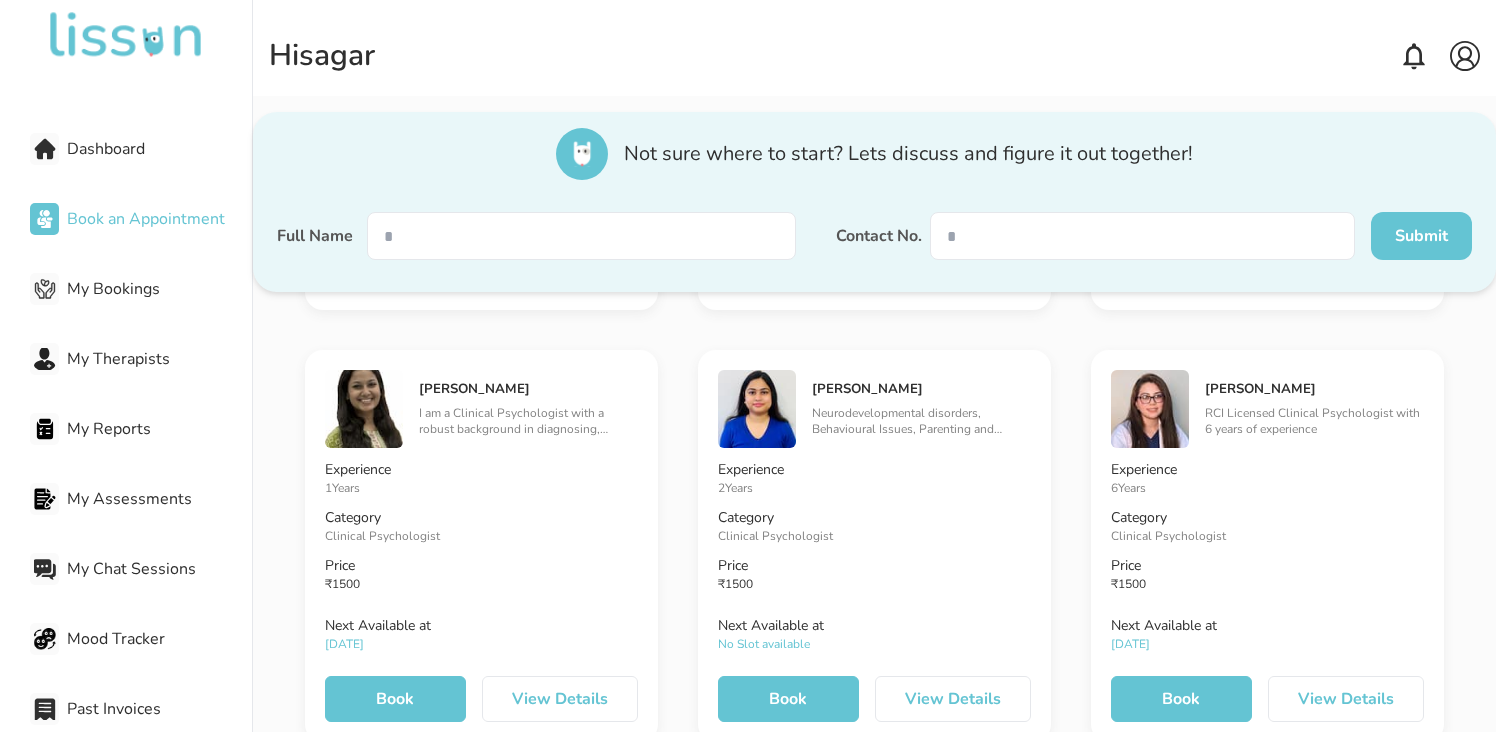 click on "My Bookings" at bounding box center [159, 289] 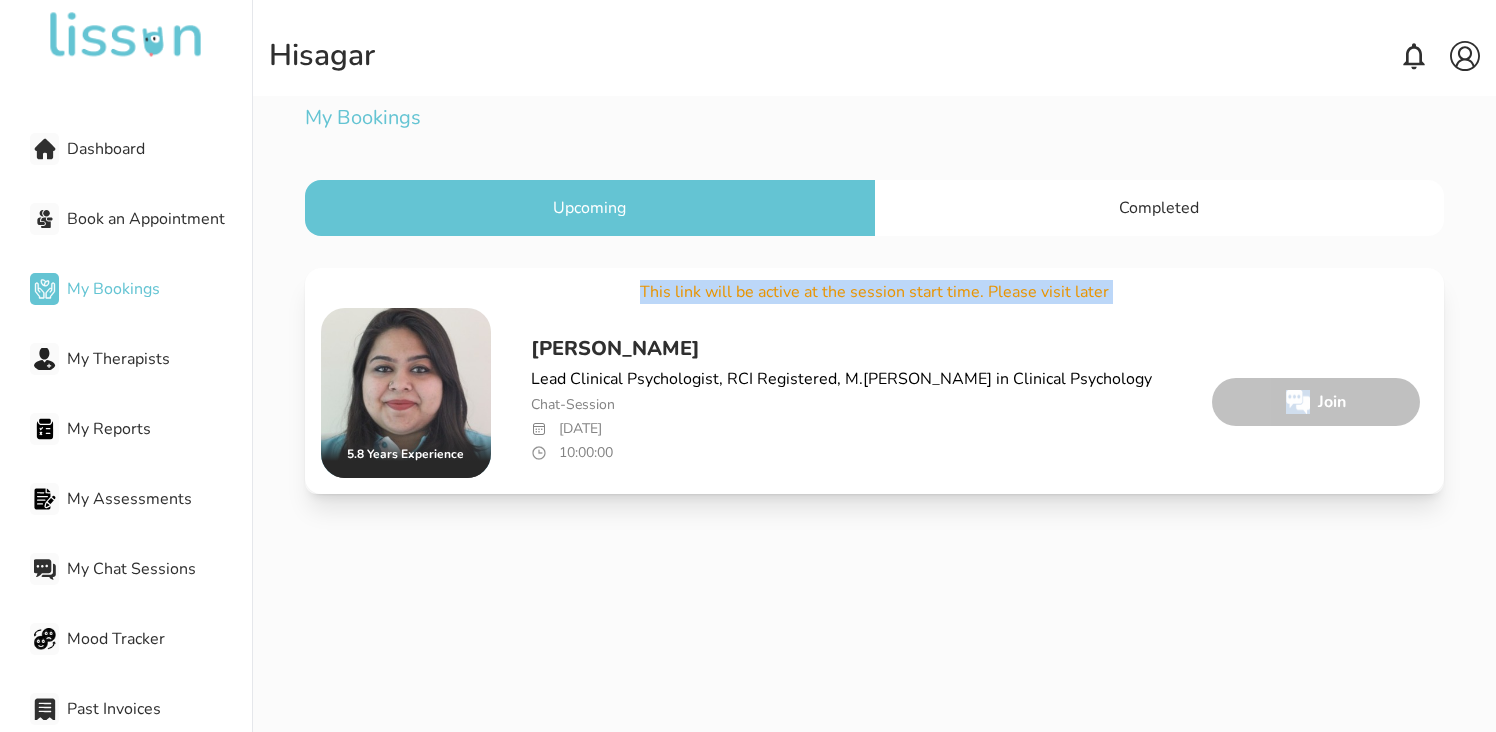 drag, startPoint x: 673, startPoint y: 283, endPoint x: 1342, endPoint y: 374, distance: 675.1607 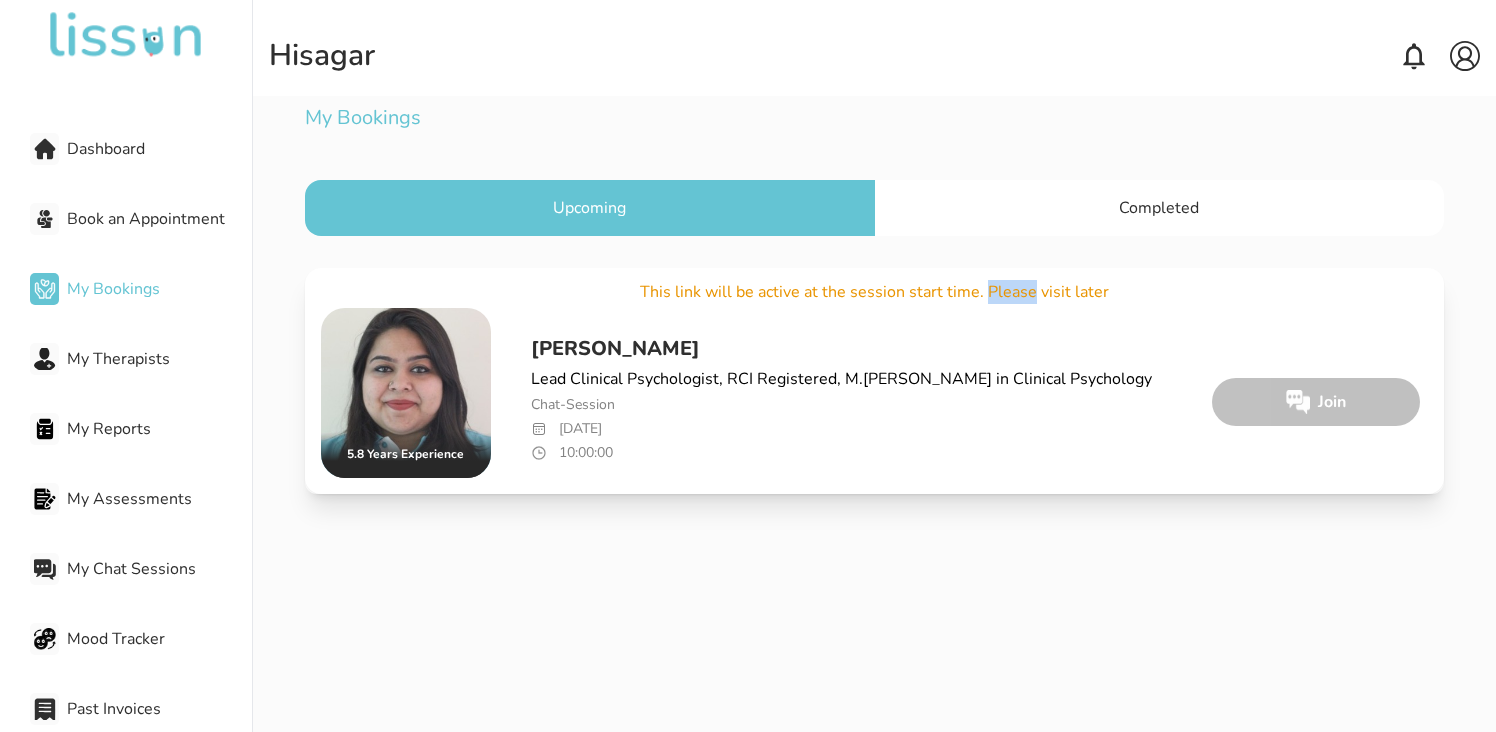 click on "This link will be active at the session start time. Please visit later" at bounding box center (874, 292) 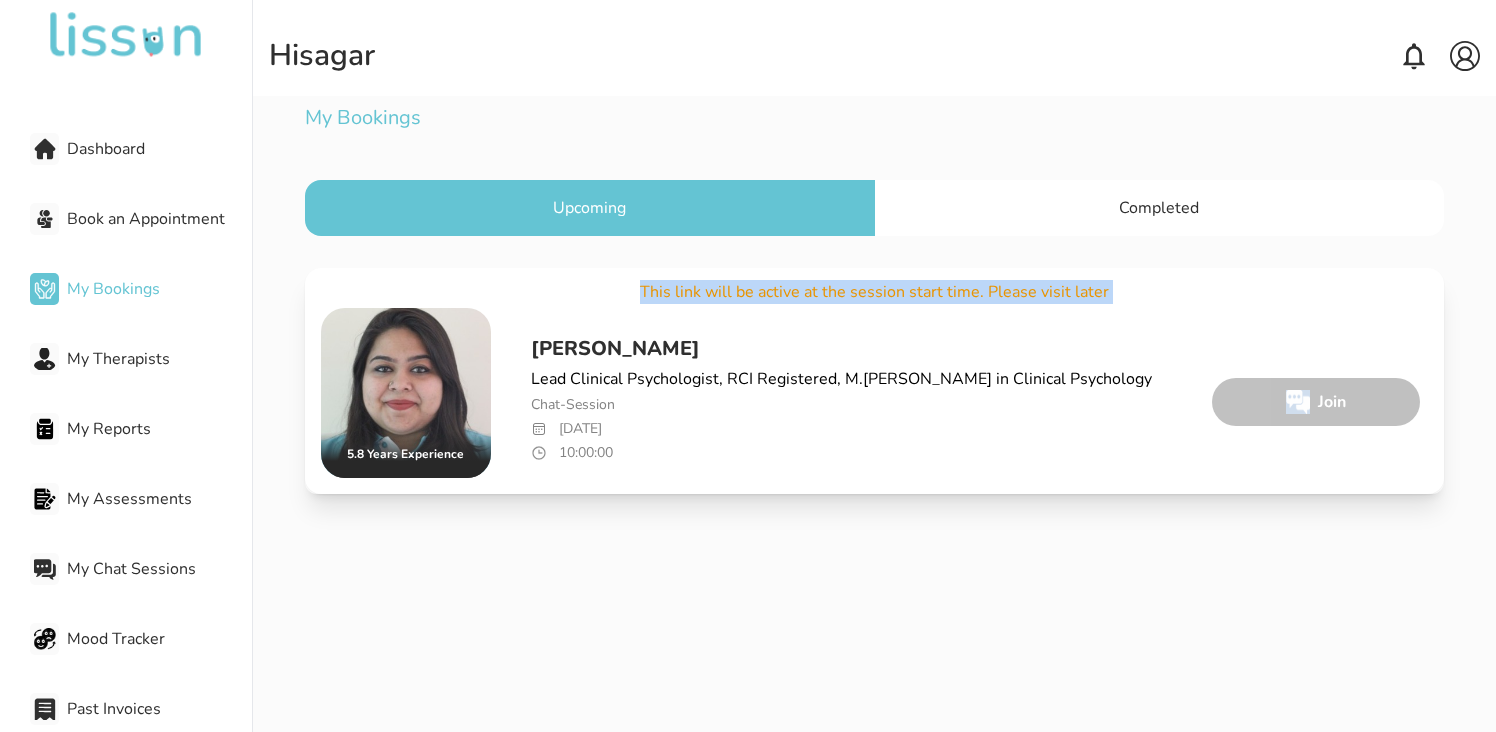 click on "This link will be active at the session start time. Please visit later" at bounding box center (874, 292) 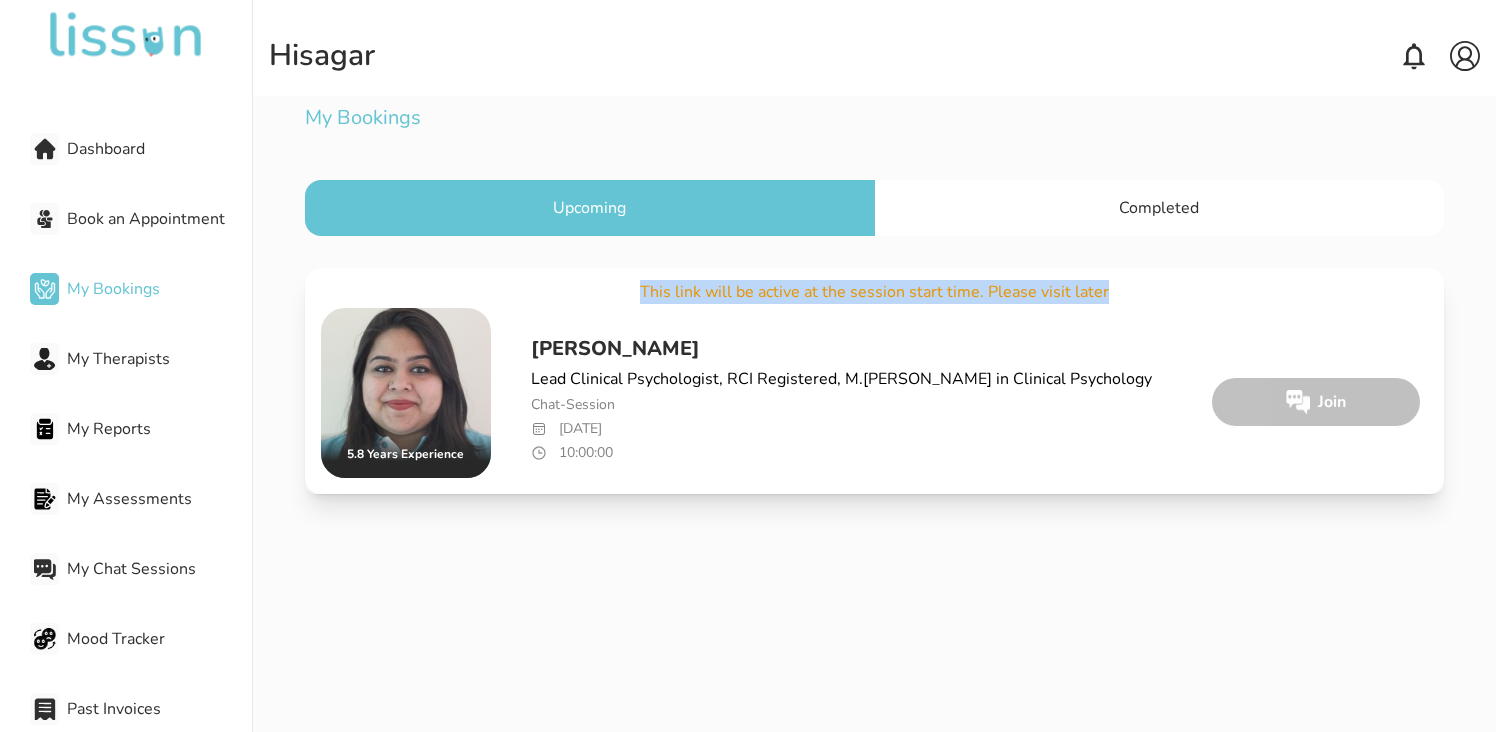drag, startPoint x: 1104, startPoint y: 287, endPoint x: 619, endPoint y: 286, distance: 485.00104 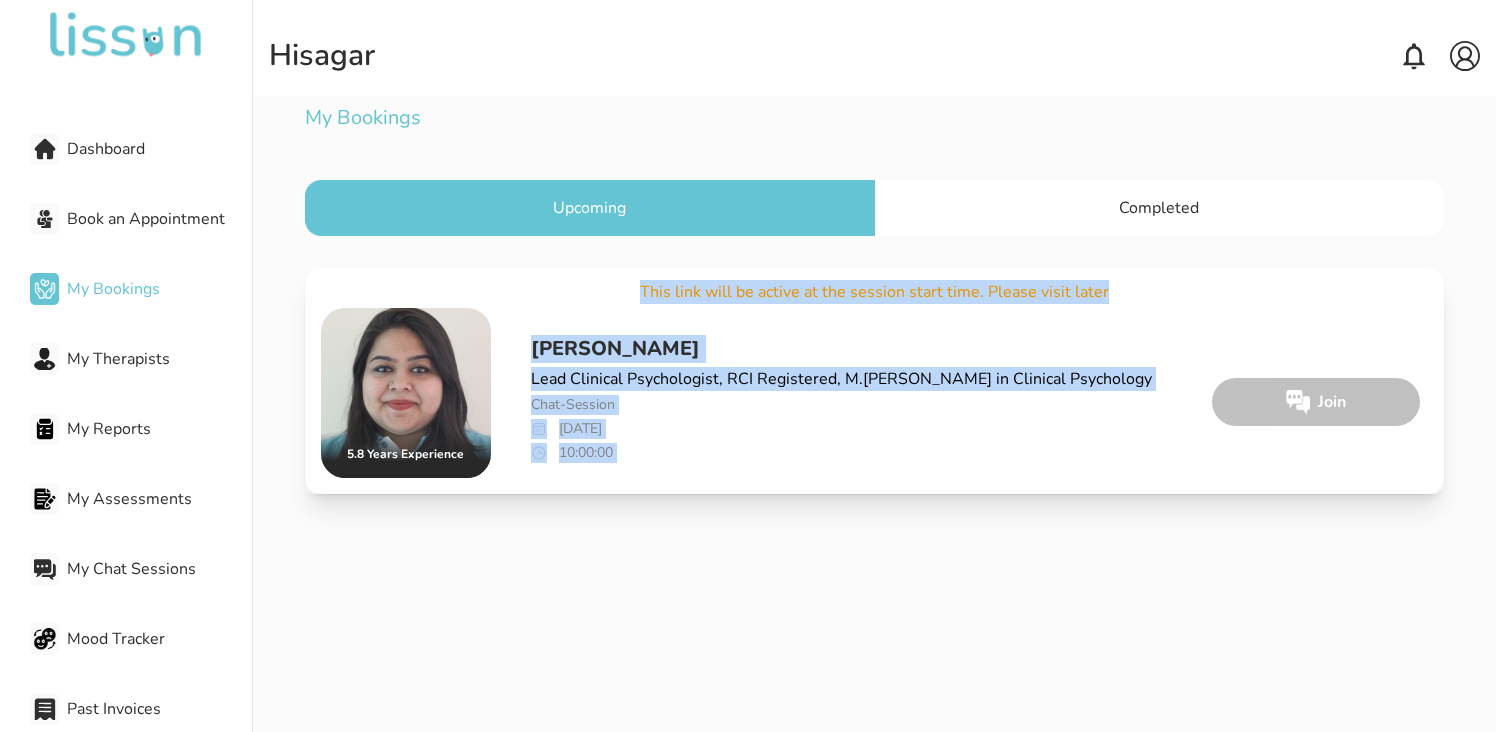 drag, startPoint x: 1102, startPoint y: 287, endPoint x: 634, endPoint y: 258, distance: 468.89764 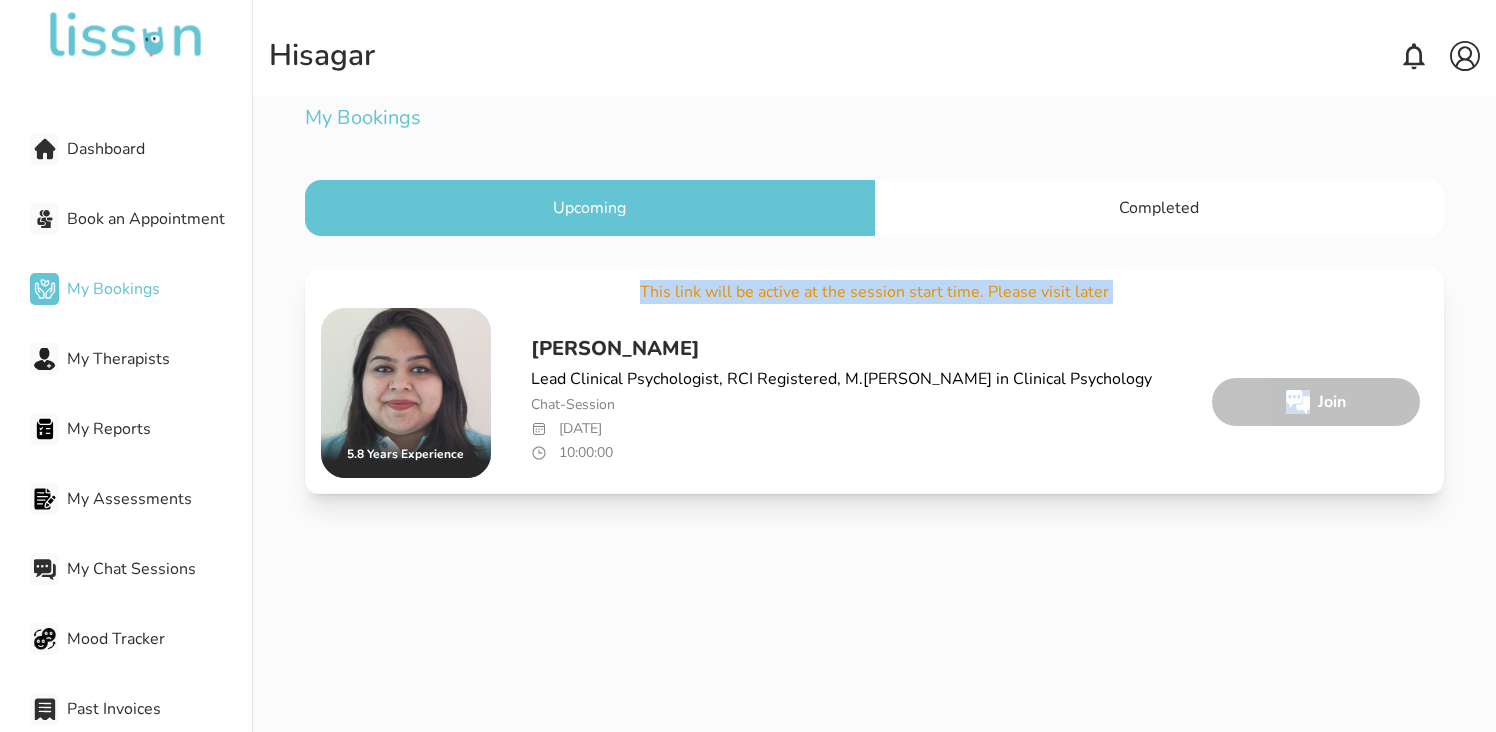 drag, startPoint x: 646, startPoint y: 290, endPoint x: 1123, endPoint y: 308, distance: 477.3395 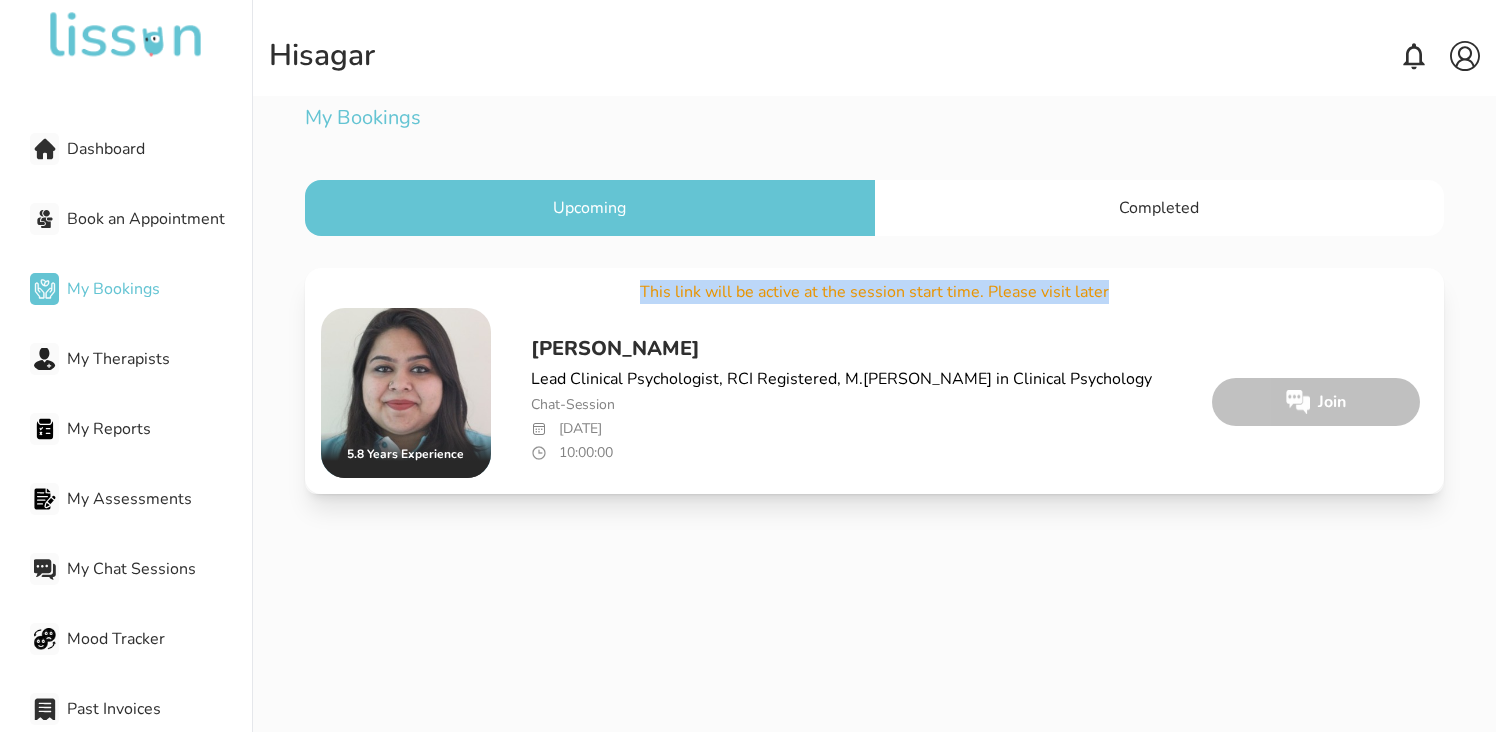 drag, startPoint x: 1104, startPoint y: 289, endPoint x: 622, endPoint y: 279, distance: 482.10373 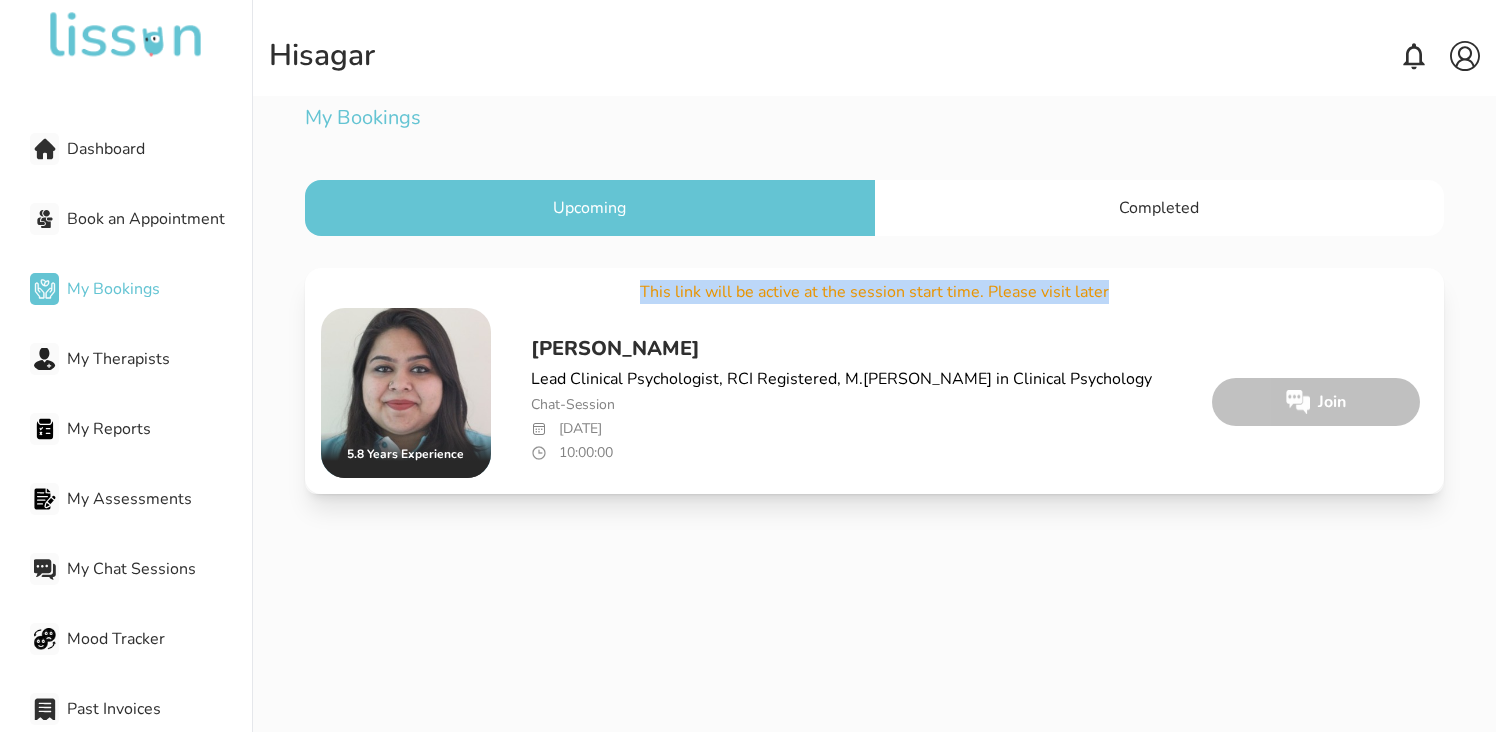 click on "This link will be active at the session start time. Please visit later" at bounding box center (874, 292) 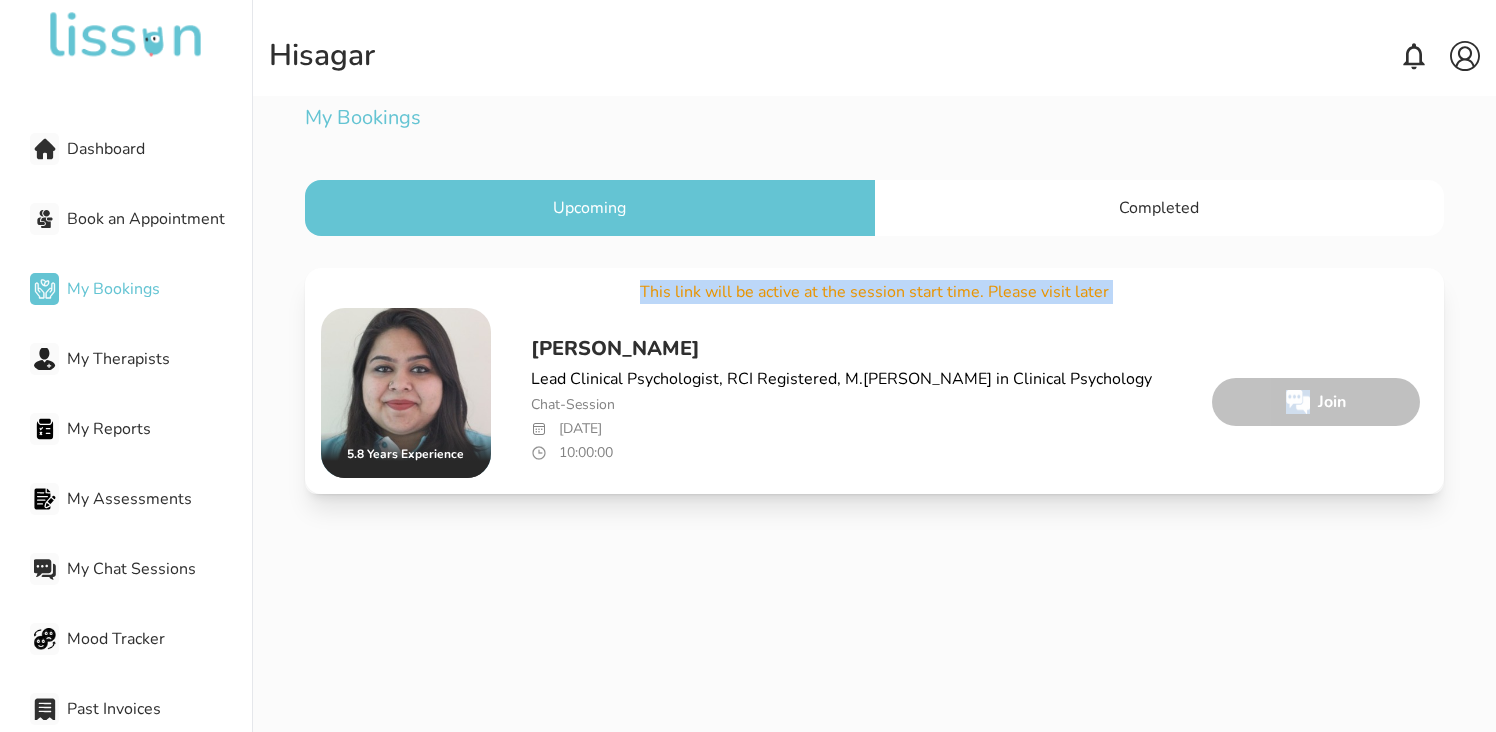 drag, startPoint x: 646, startPoint y: 287, endPoint x: 1182, endPoint y: 319, distance: 536.95435 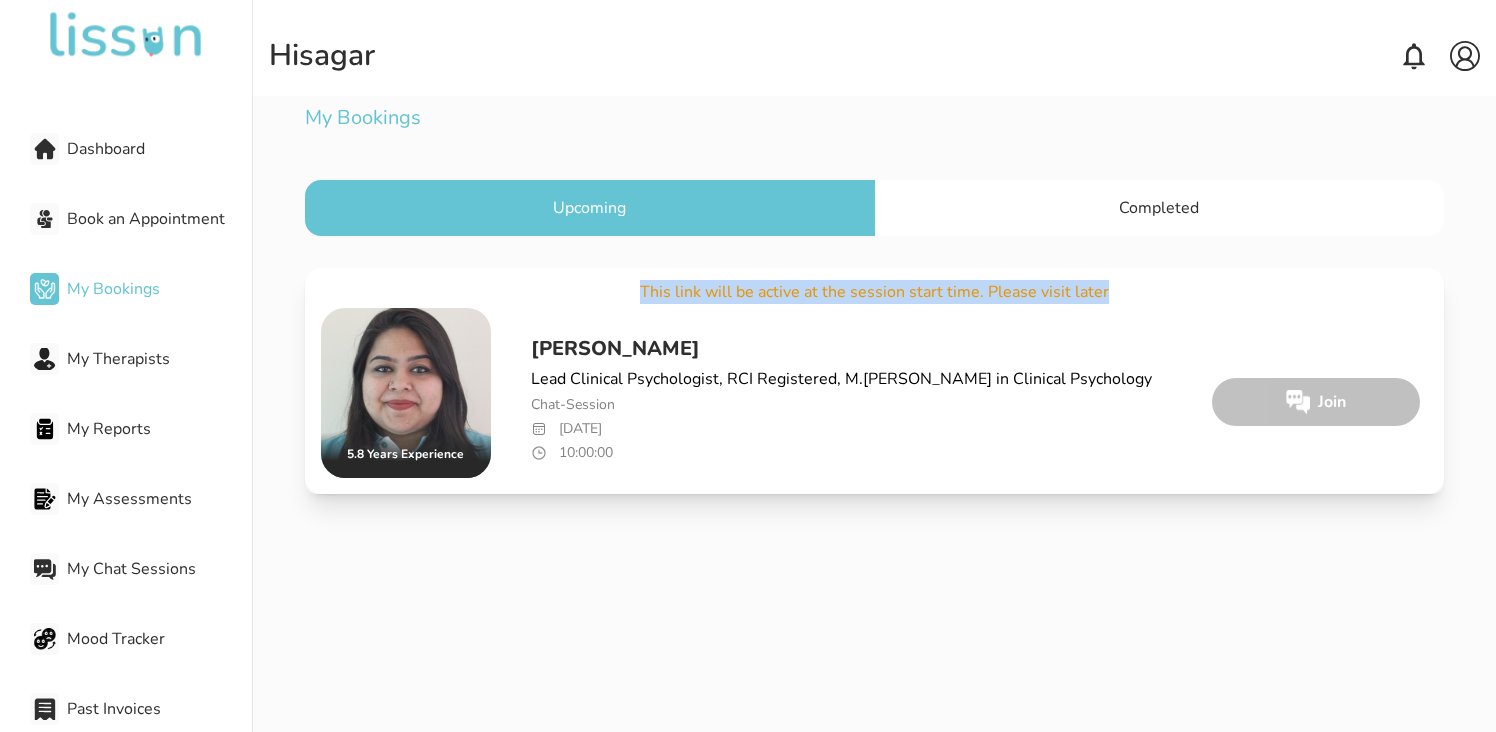 drag, startPoint x: 1103, startPoint y: 291, endPoint x: 647, endPoint y: 271, distance: 456.4384 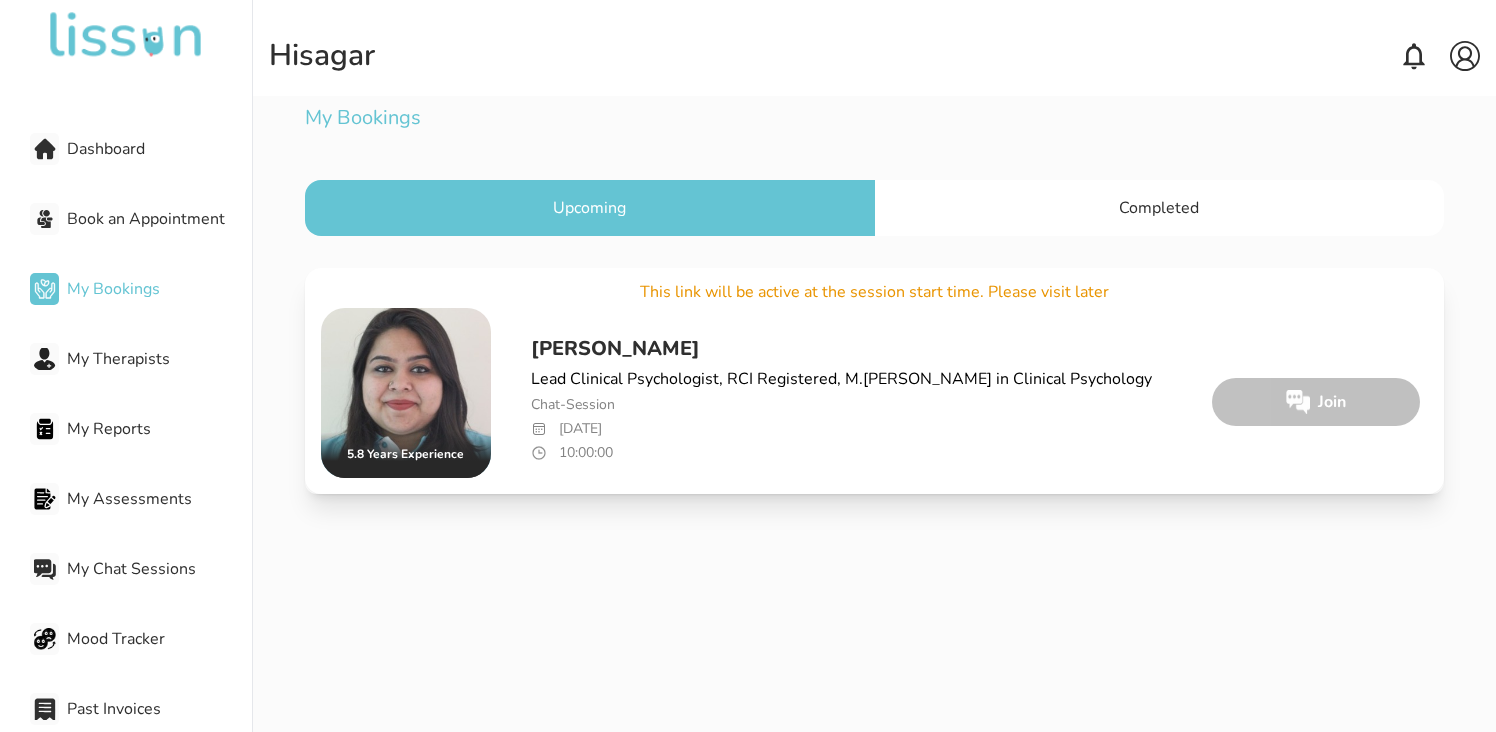 click on "This link will be active at the session start time. Please visit later" at bounding box center [874, 292] 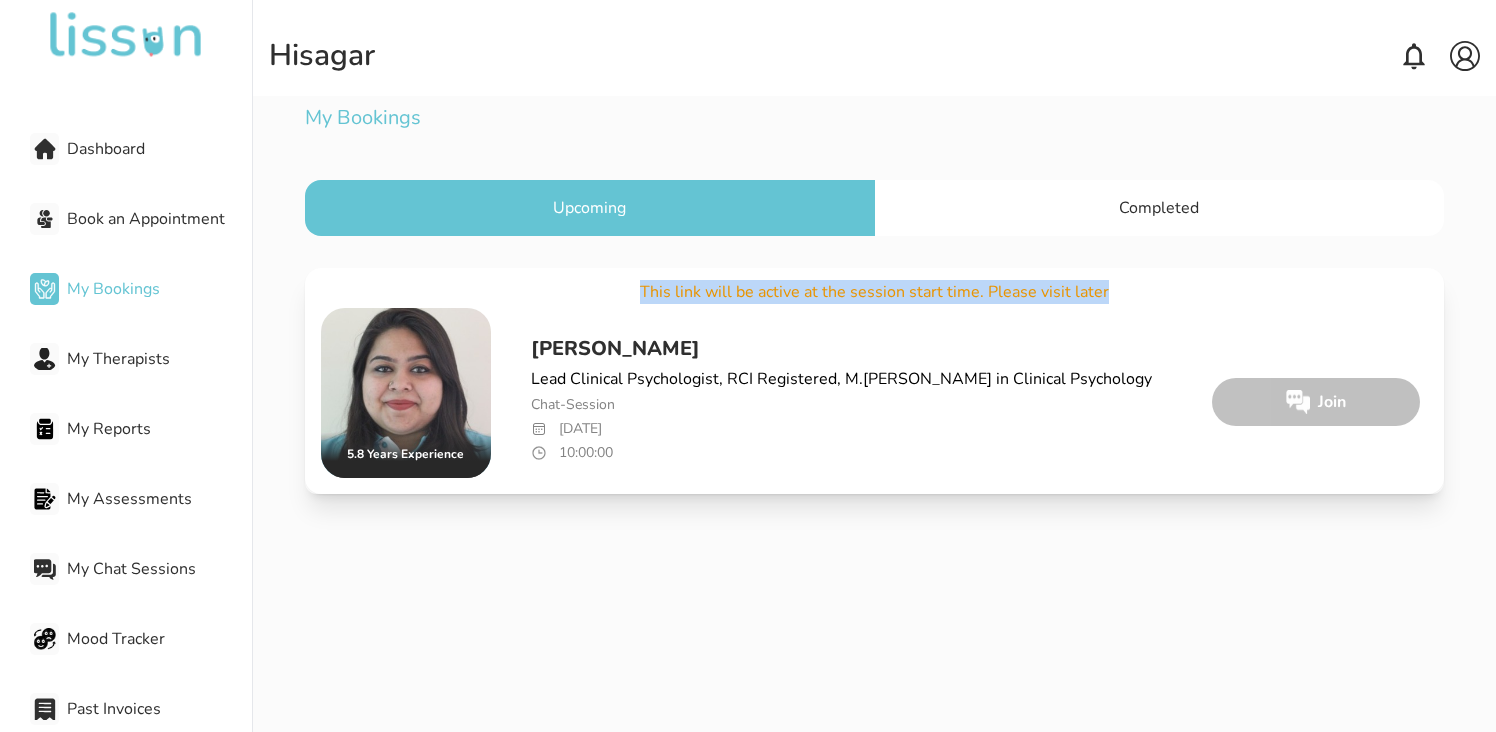 drag, startPoint x: 647, startPoint y: 292, endPoint x: 1156, endPoint y: 306, distance: 509.1925 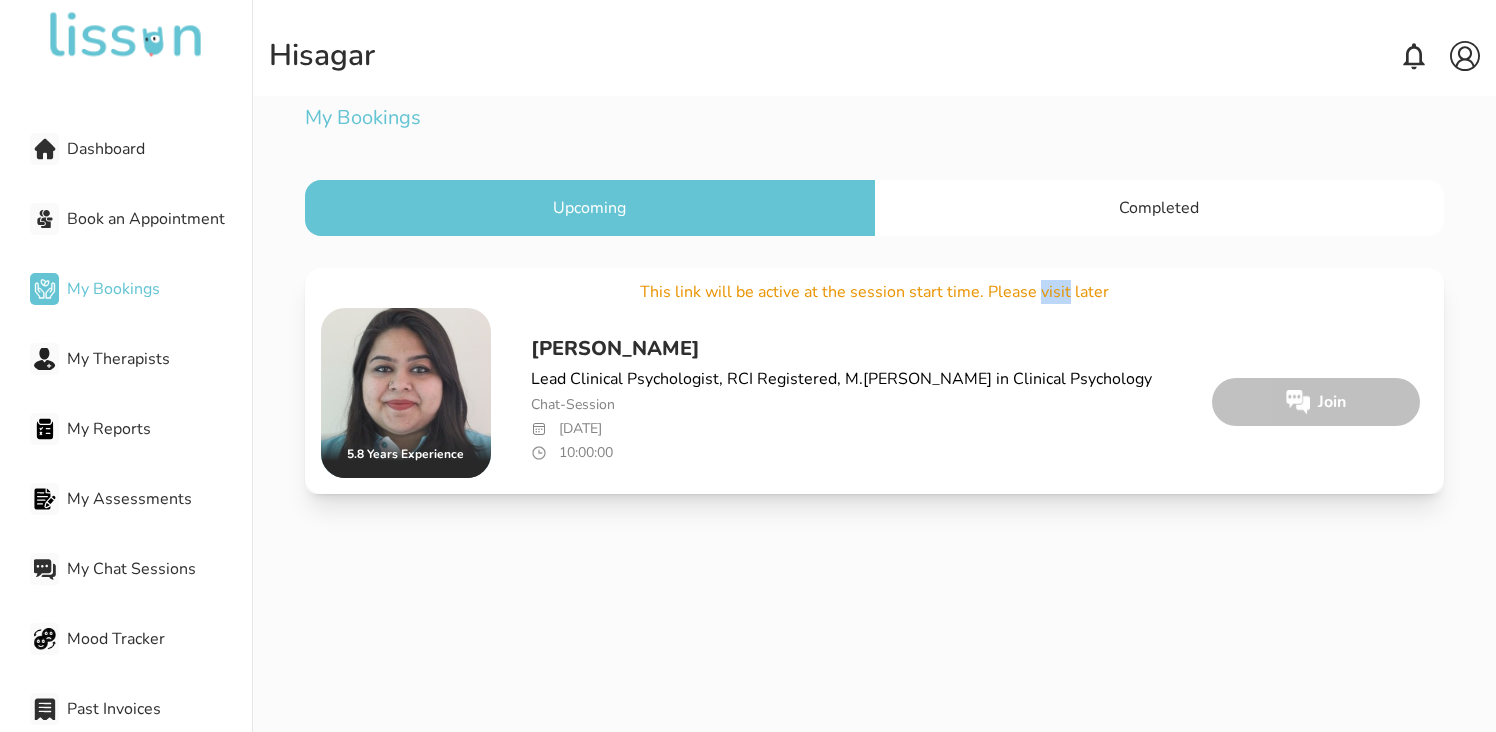 click on "This link will be active at the session start time. Please visit later" at bounding box center (874, 292) 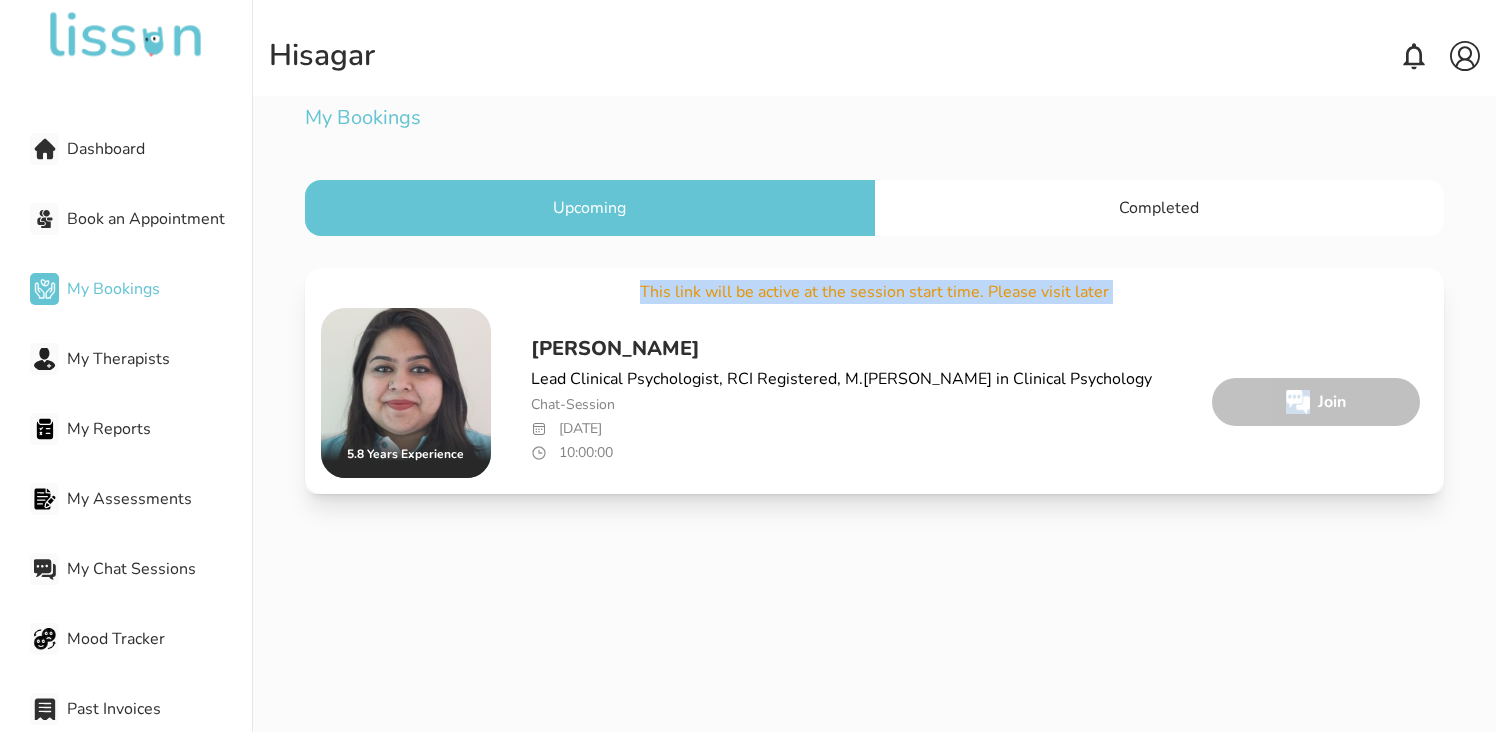 click on "This link will be active at the session start time. Please visit later" at bounding box center (874, 292) 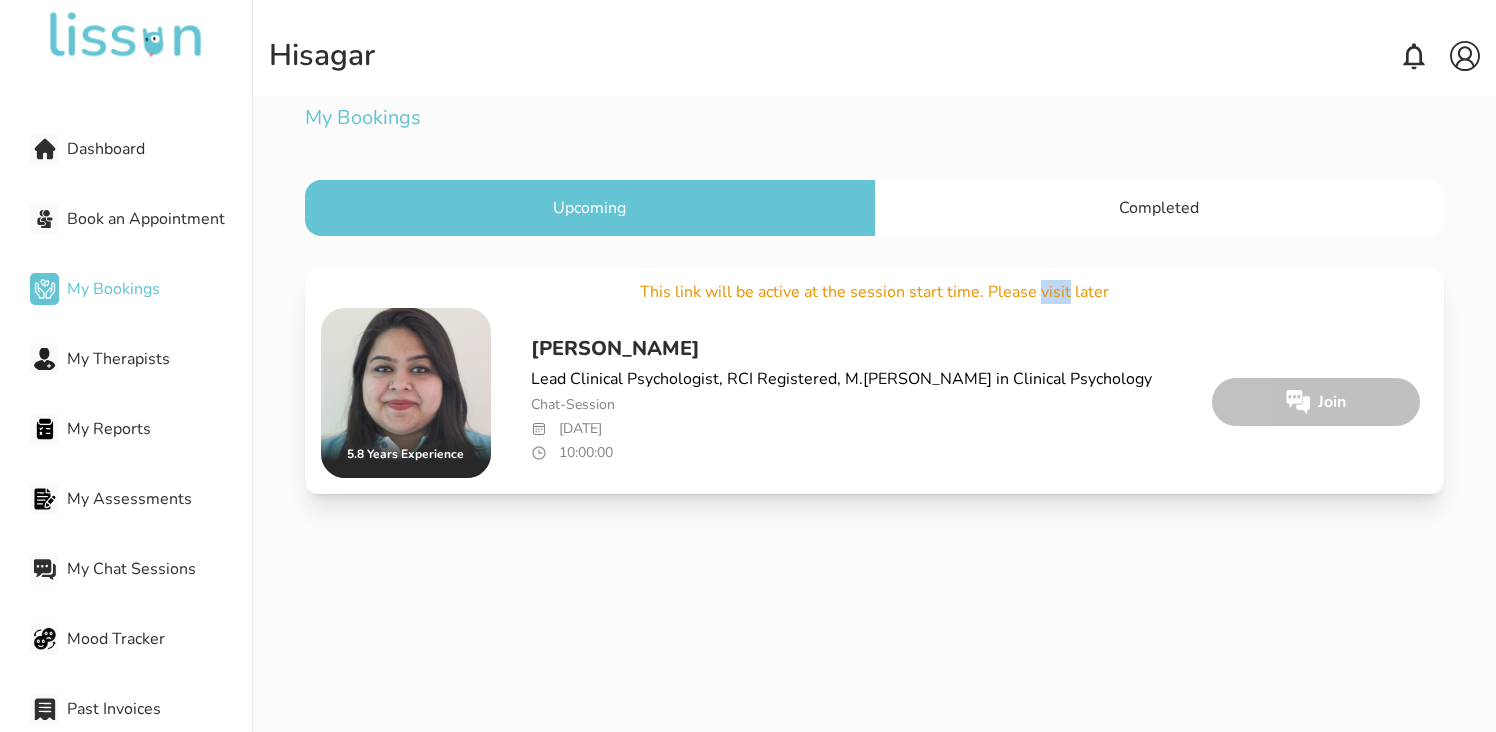 click on "This link will be active at the session start time. Please visit later" at bounding box center [874, 292] 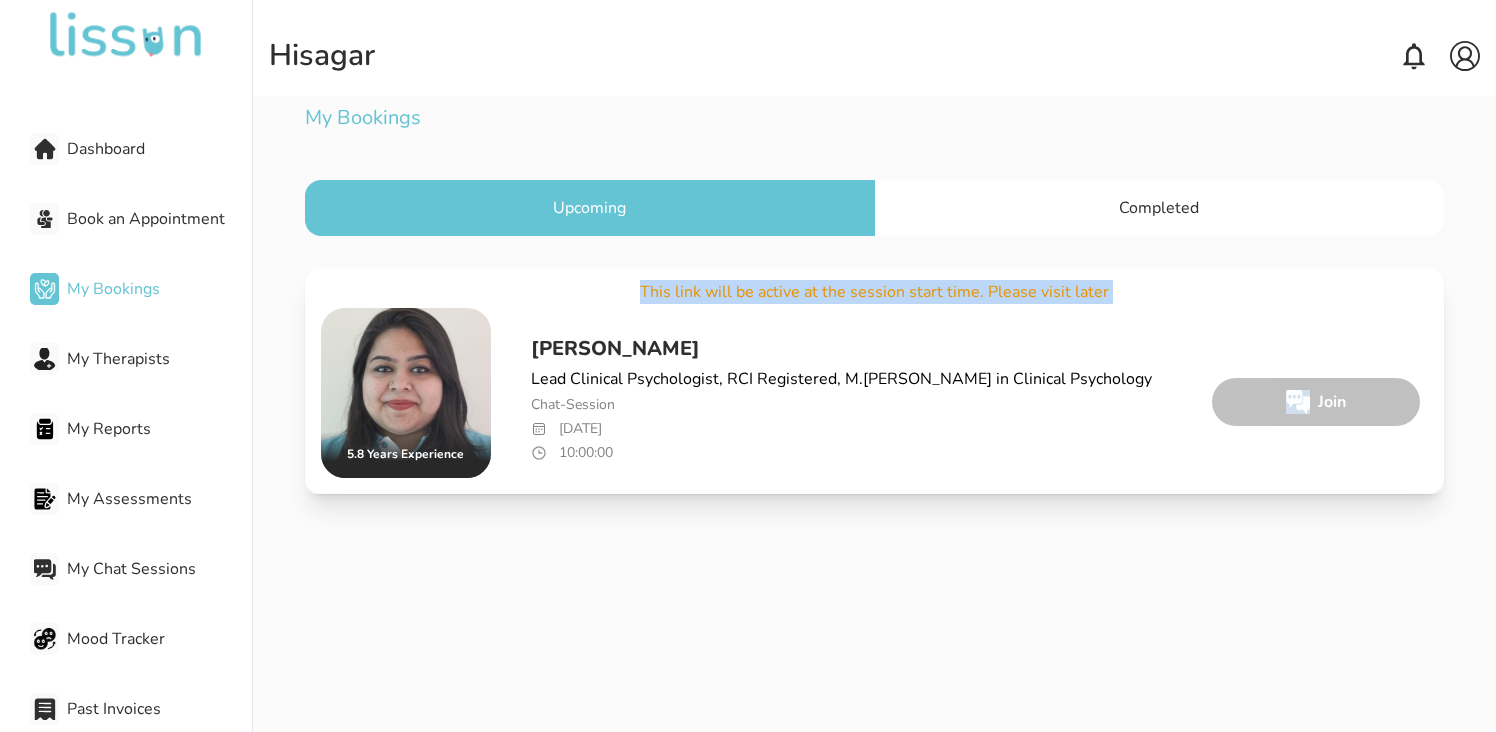 click on "This link will be active at the session start time. Please visit later" at bounding box center [874, 292] 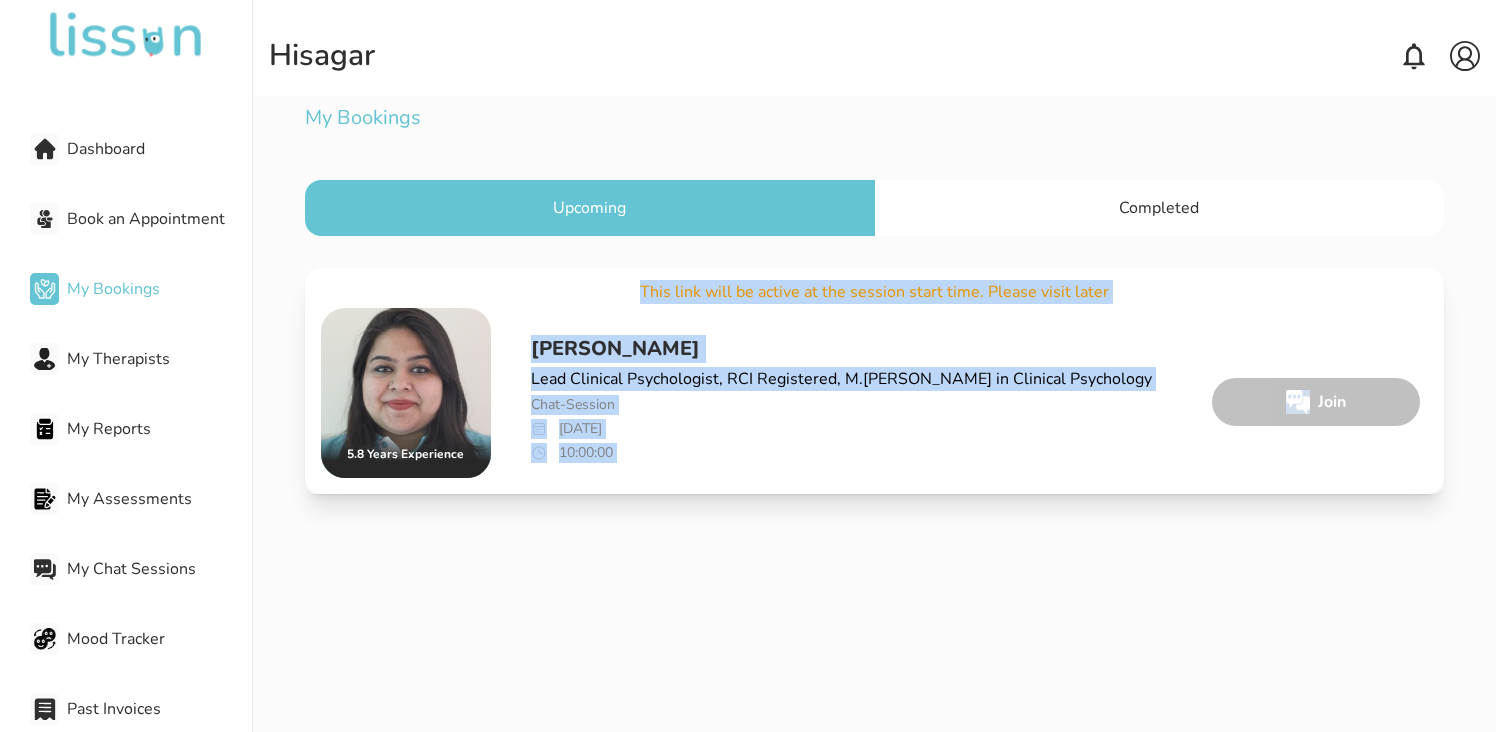 drag, startPoint x: 1051, startPoint y: 290, endPoint x: 998, endPoint y: 352, distance: 81.565926 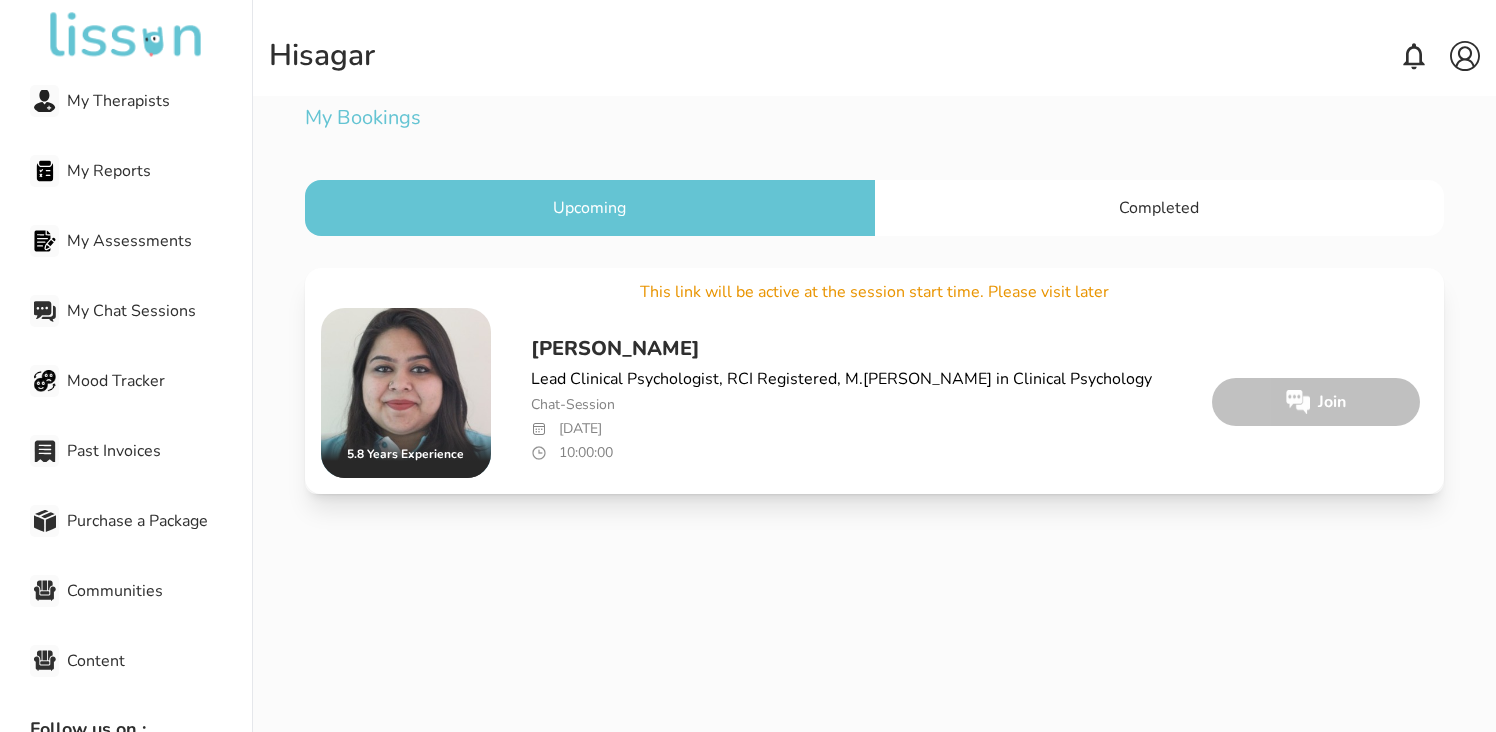 scroll, scrollTop: 284, scrollLeft: 0, axis: vertical 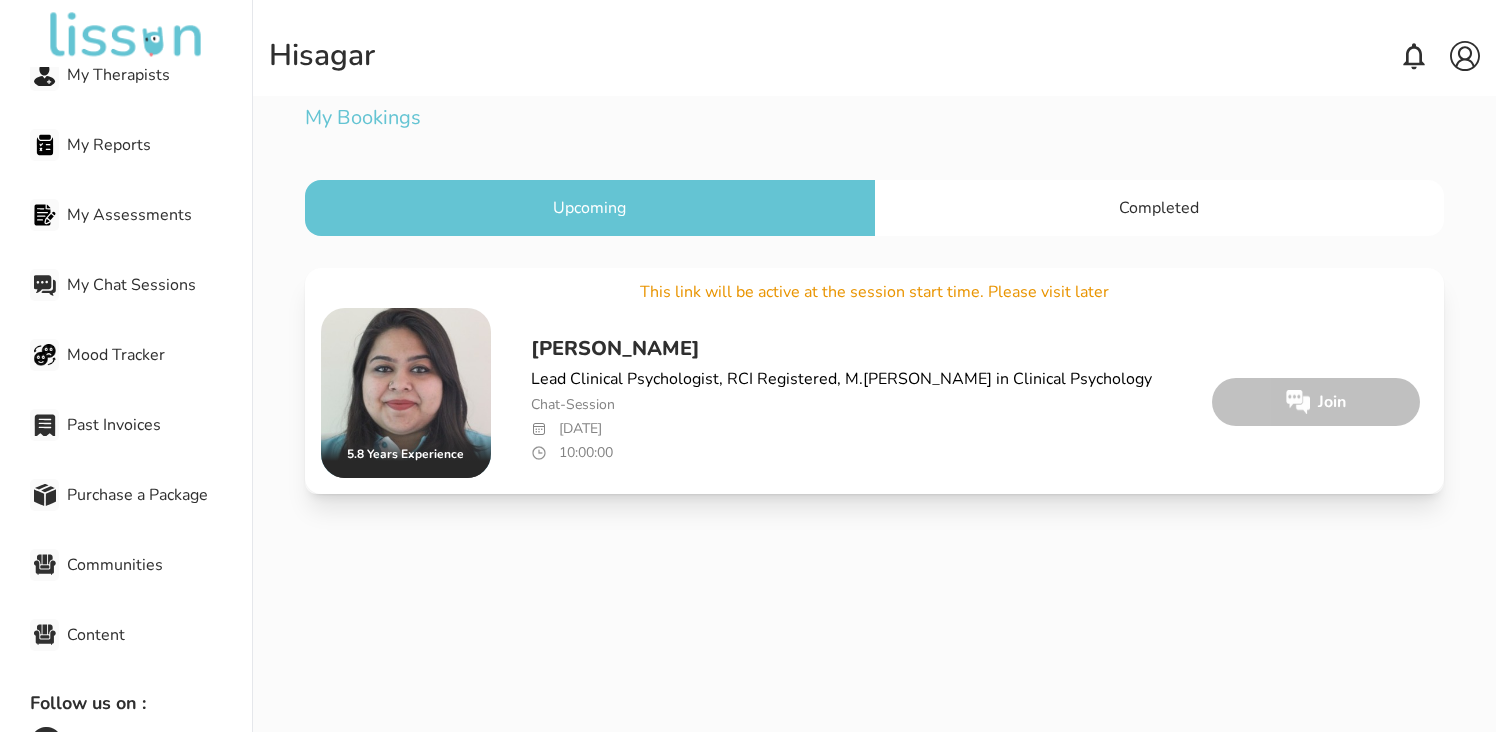 click on "Communities" at bounding box center (159, 565) 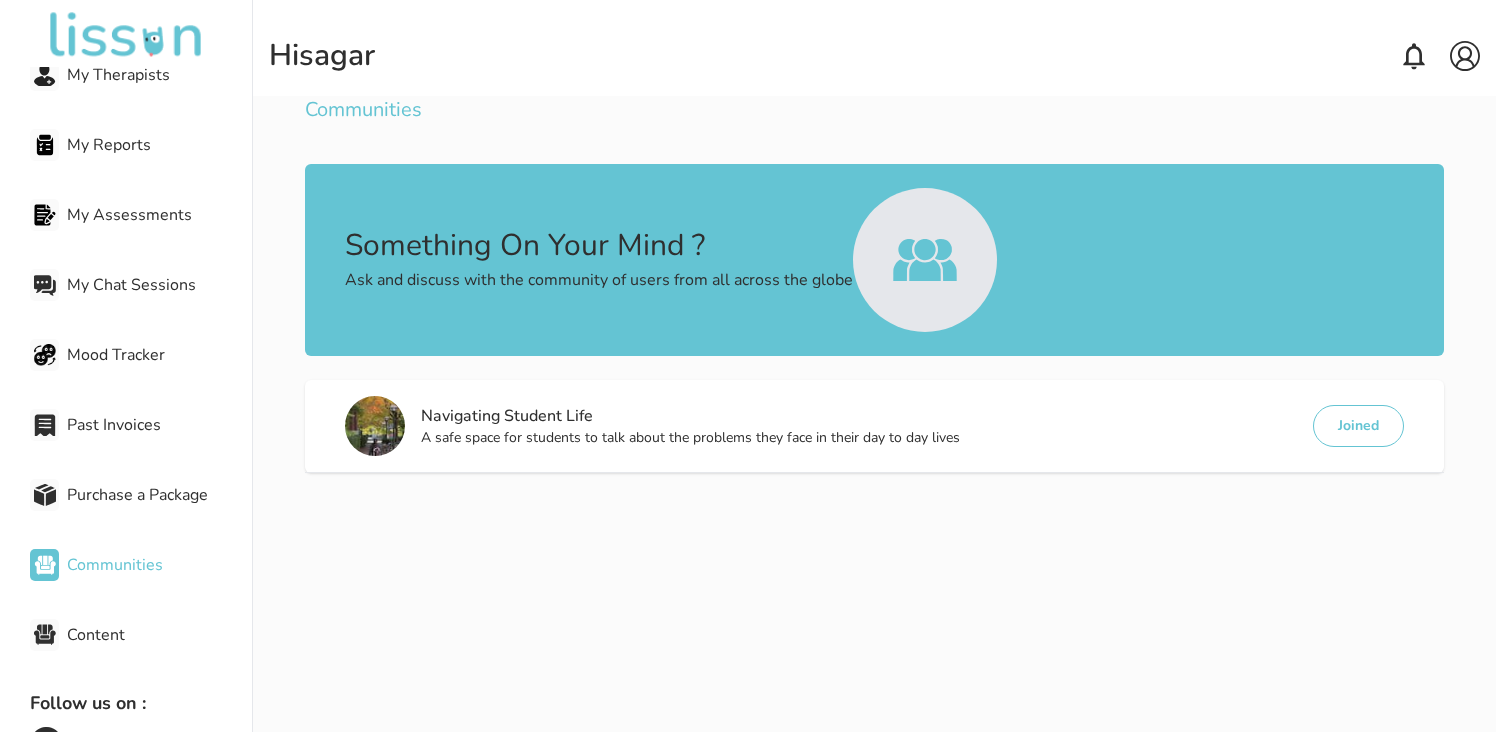 click at bounding box center (924, 260) 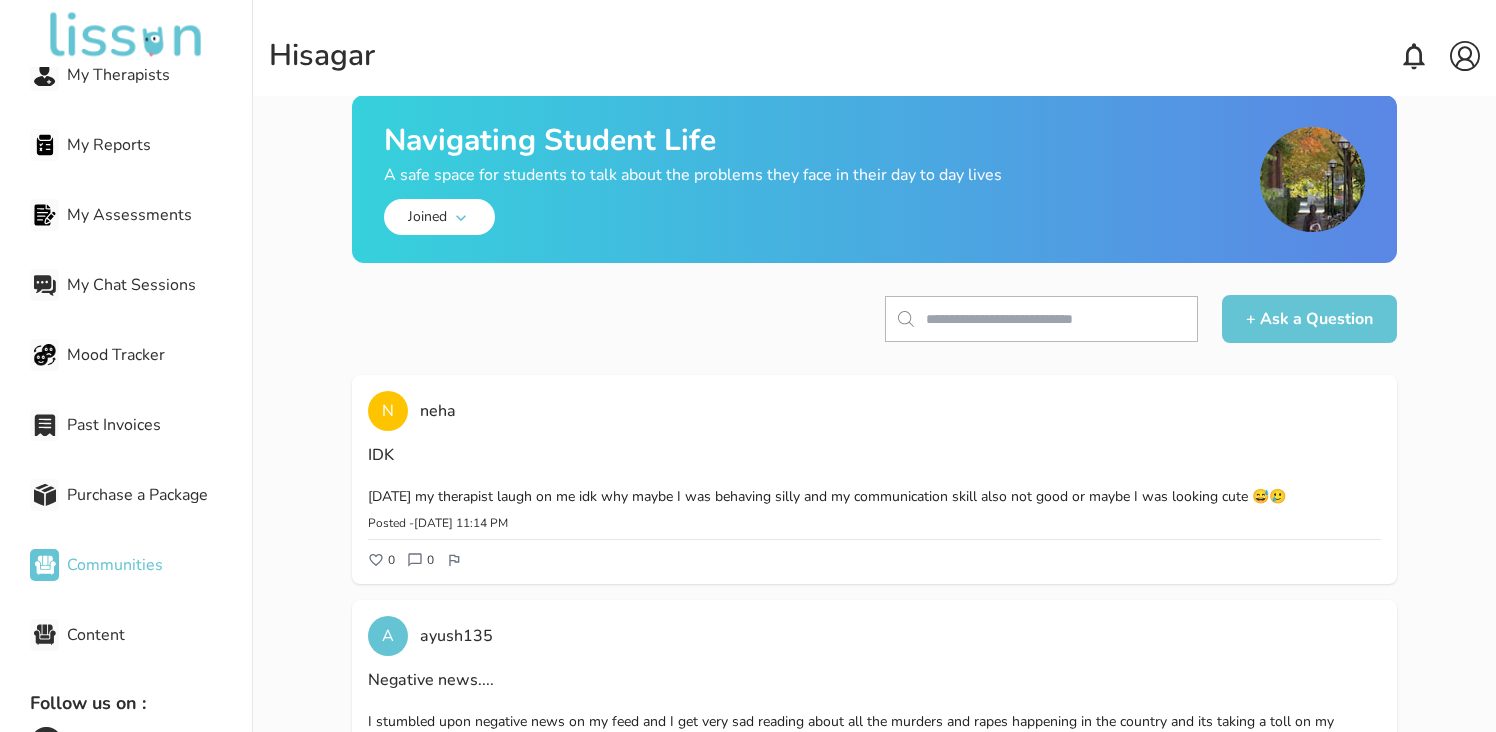 scroll, scrollTop: 50, scrollLeft: 0, axis: vertical 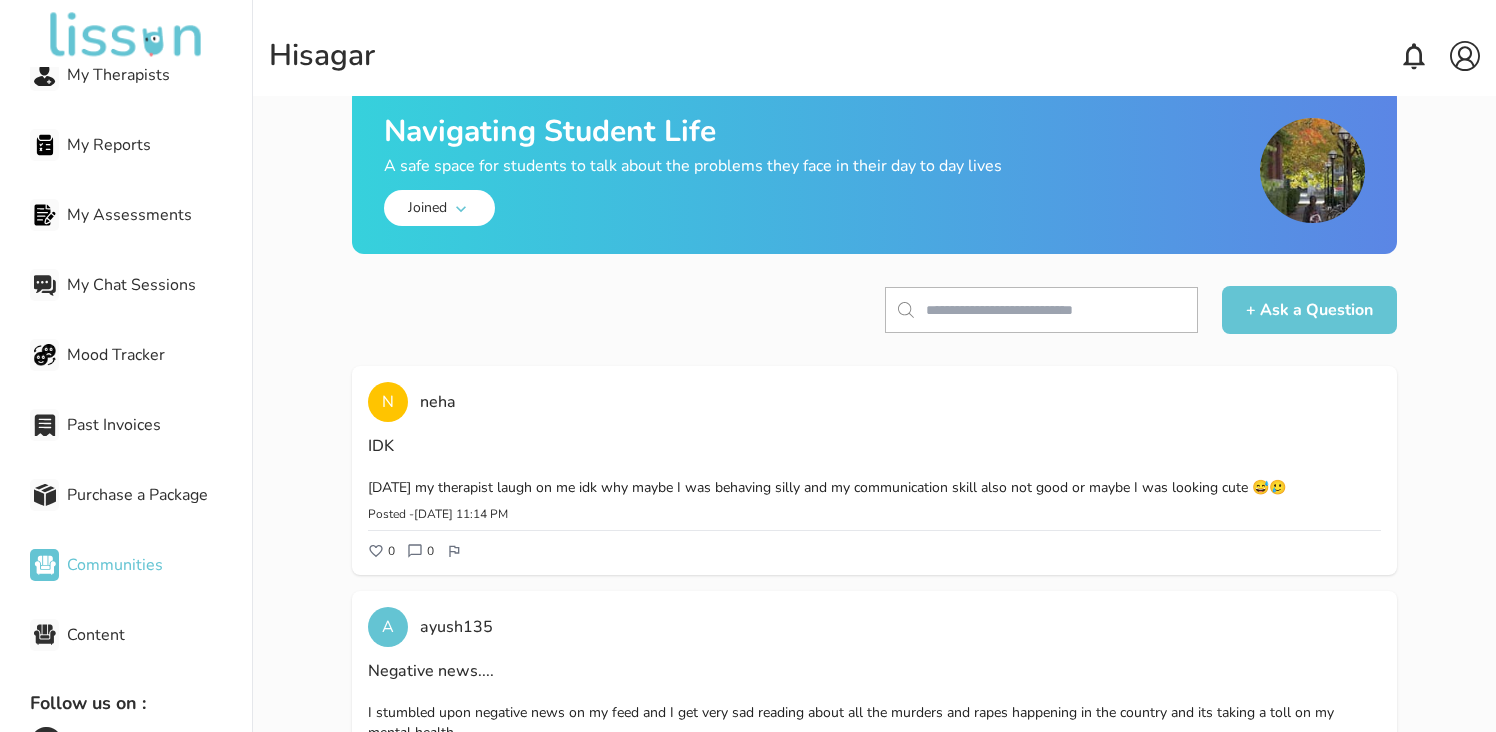 click on "+ Ask a Question" at bounding box center (1309, 310) 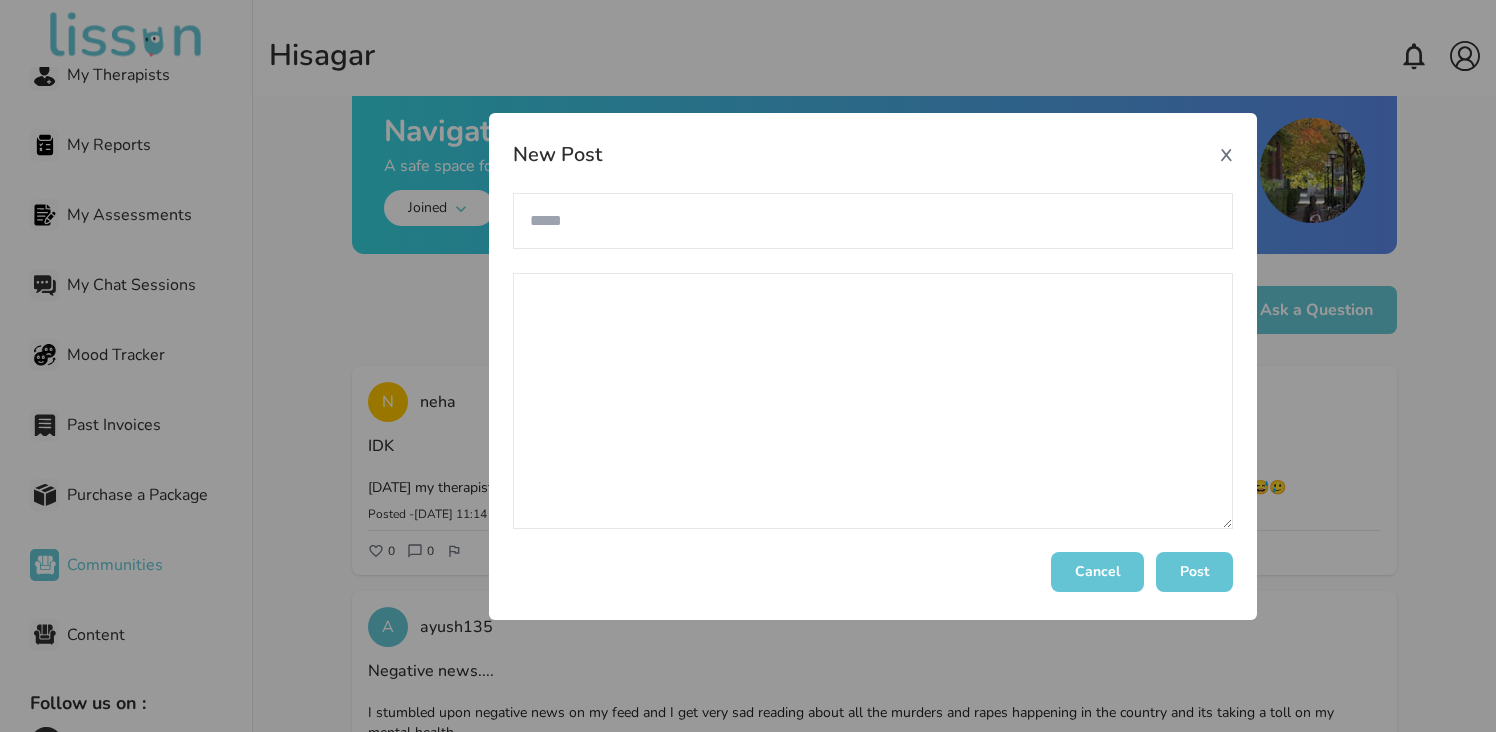 click at bounding box center (873, 221) 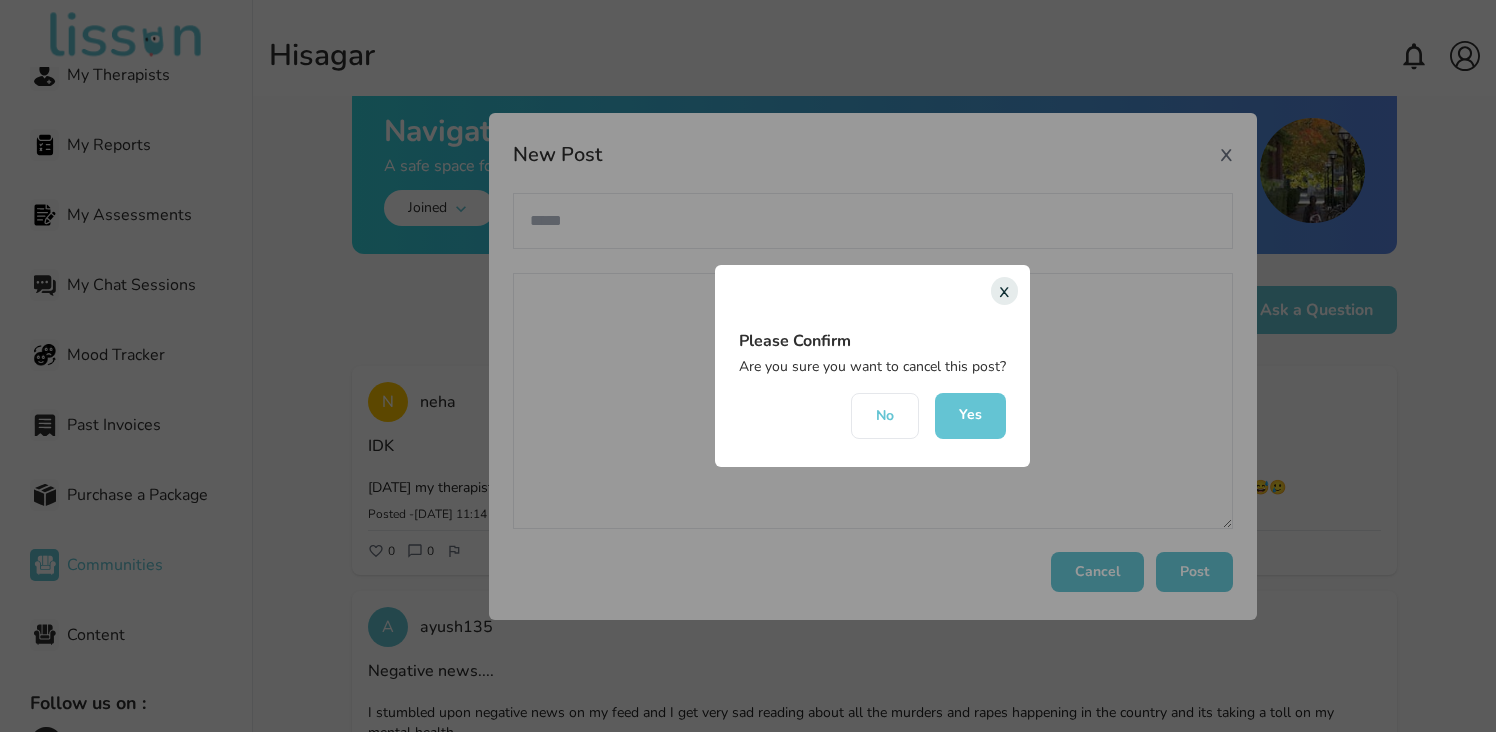 click on "x" at bounding box center [1004, 291] 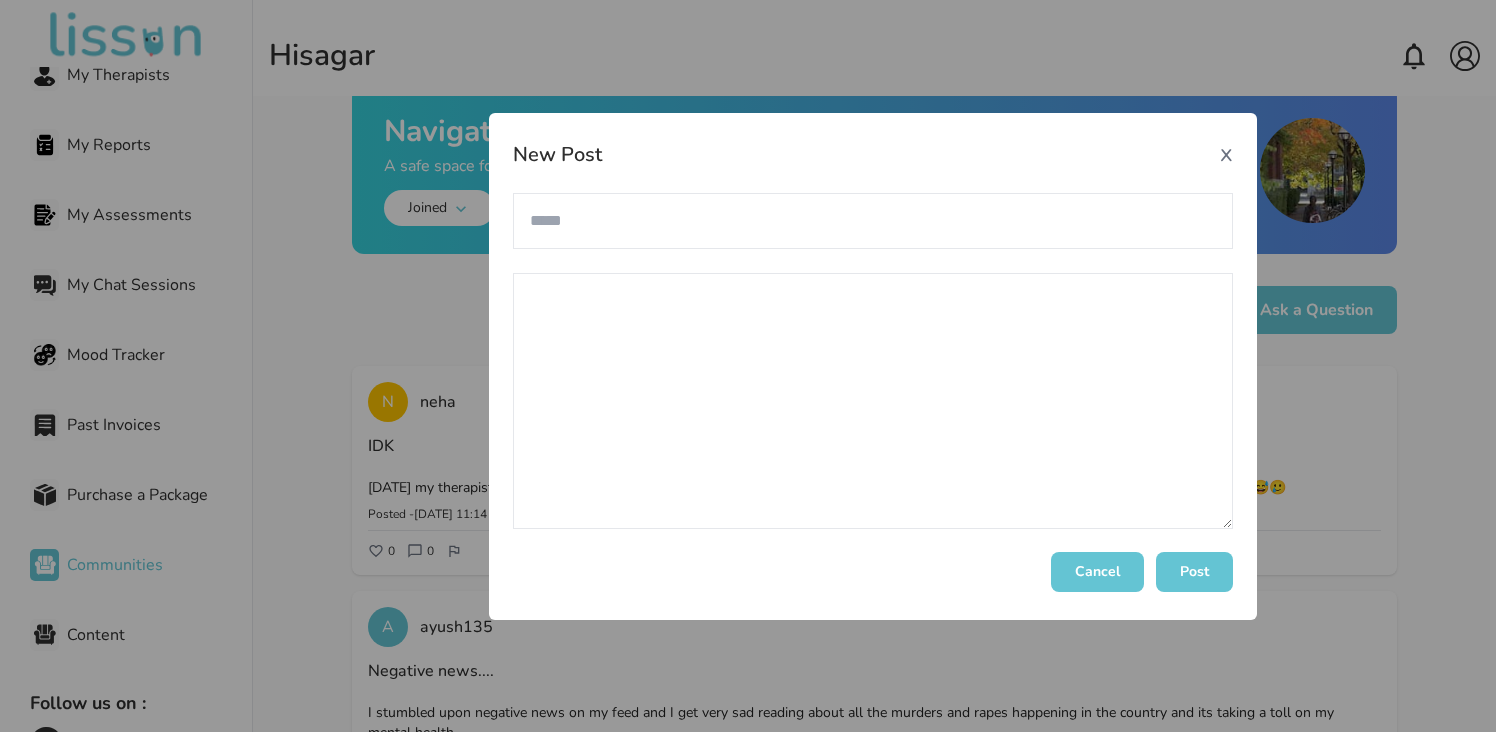 click on "New Post x" at bounding box center [873, 155] 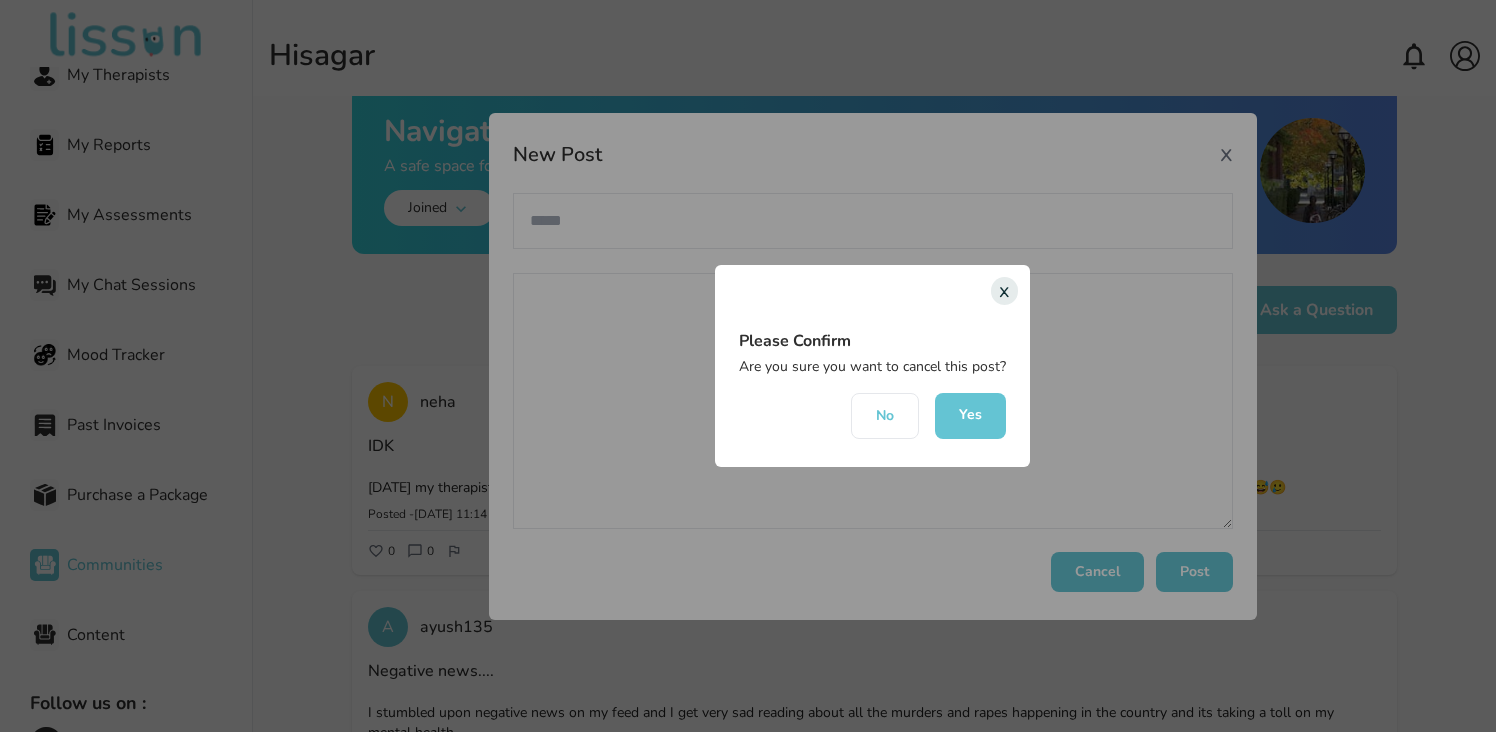 click on "No" at bounding box center (885, 416) 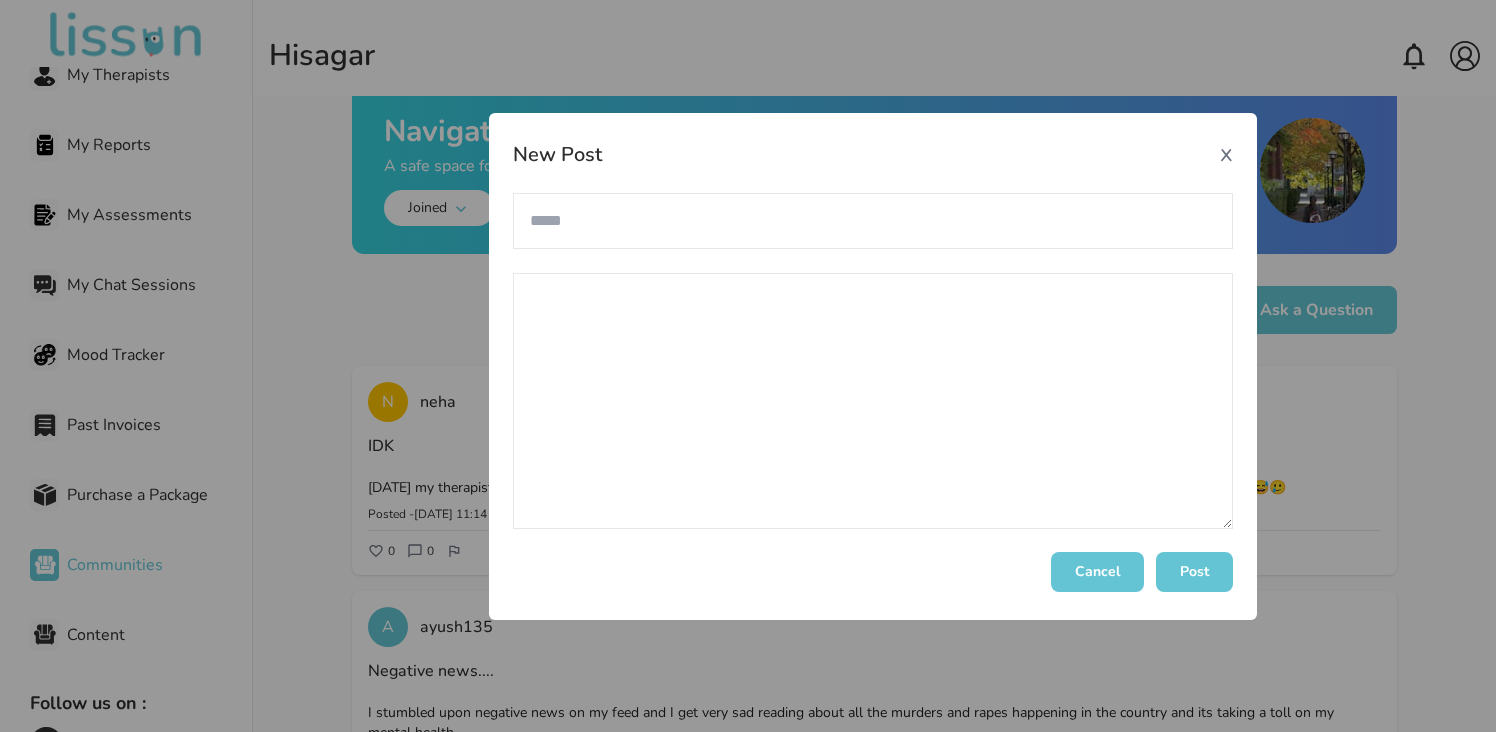 click on "New Post x Cancel Post" at bounding box center (873, 366) 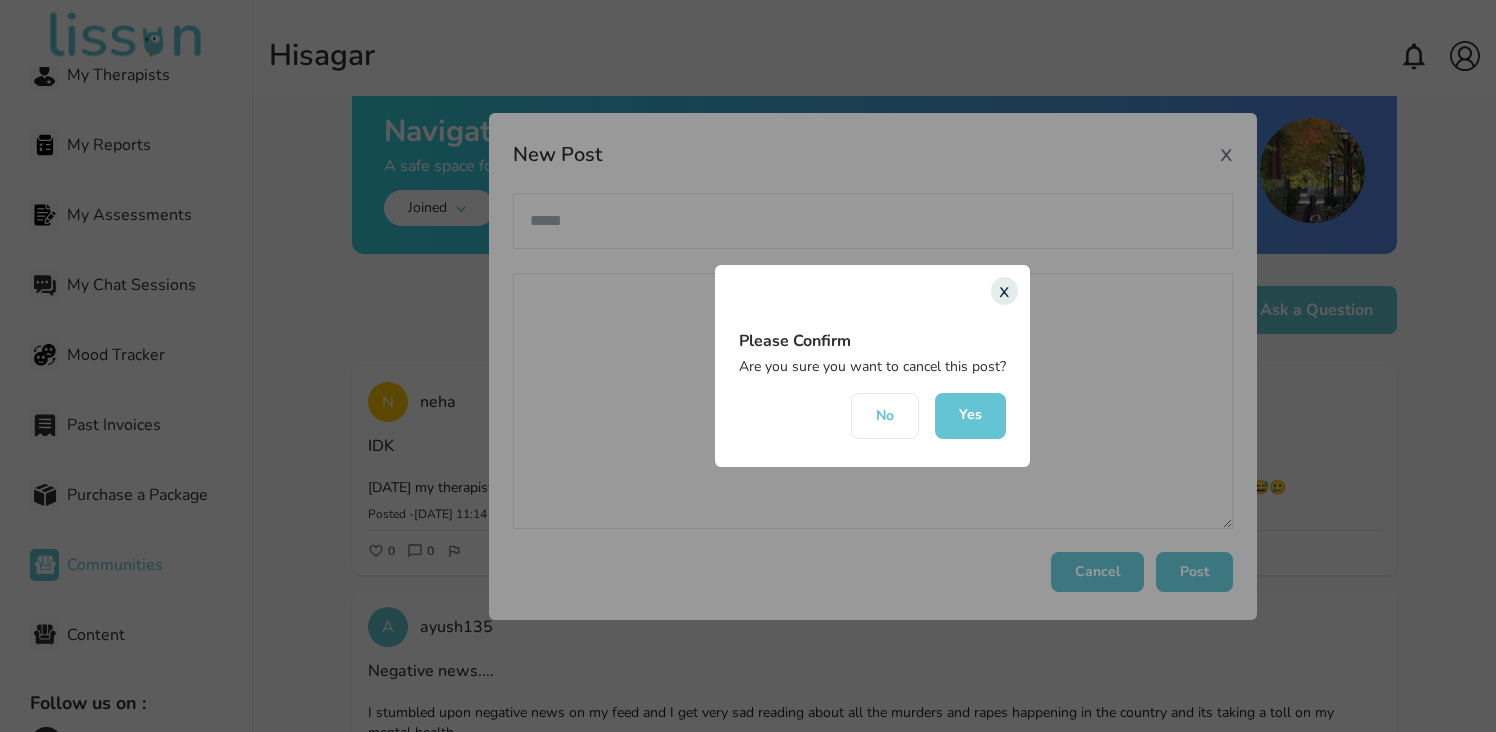 click on "Yes" at bounding box center (970, 416) 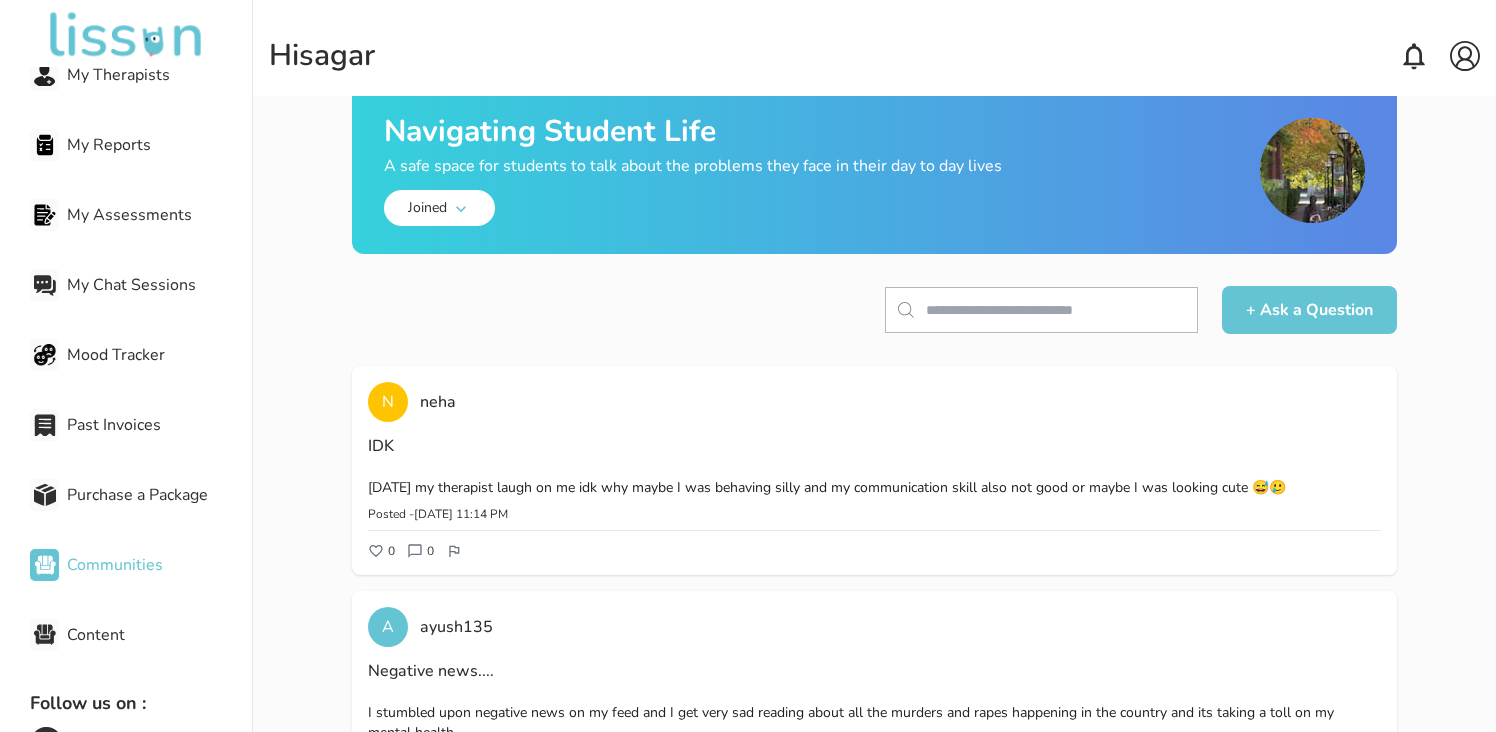 click at bounding box center [1061, 310] 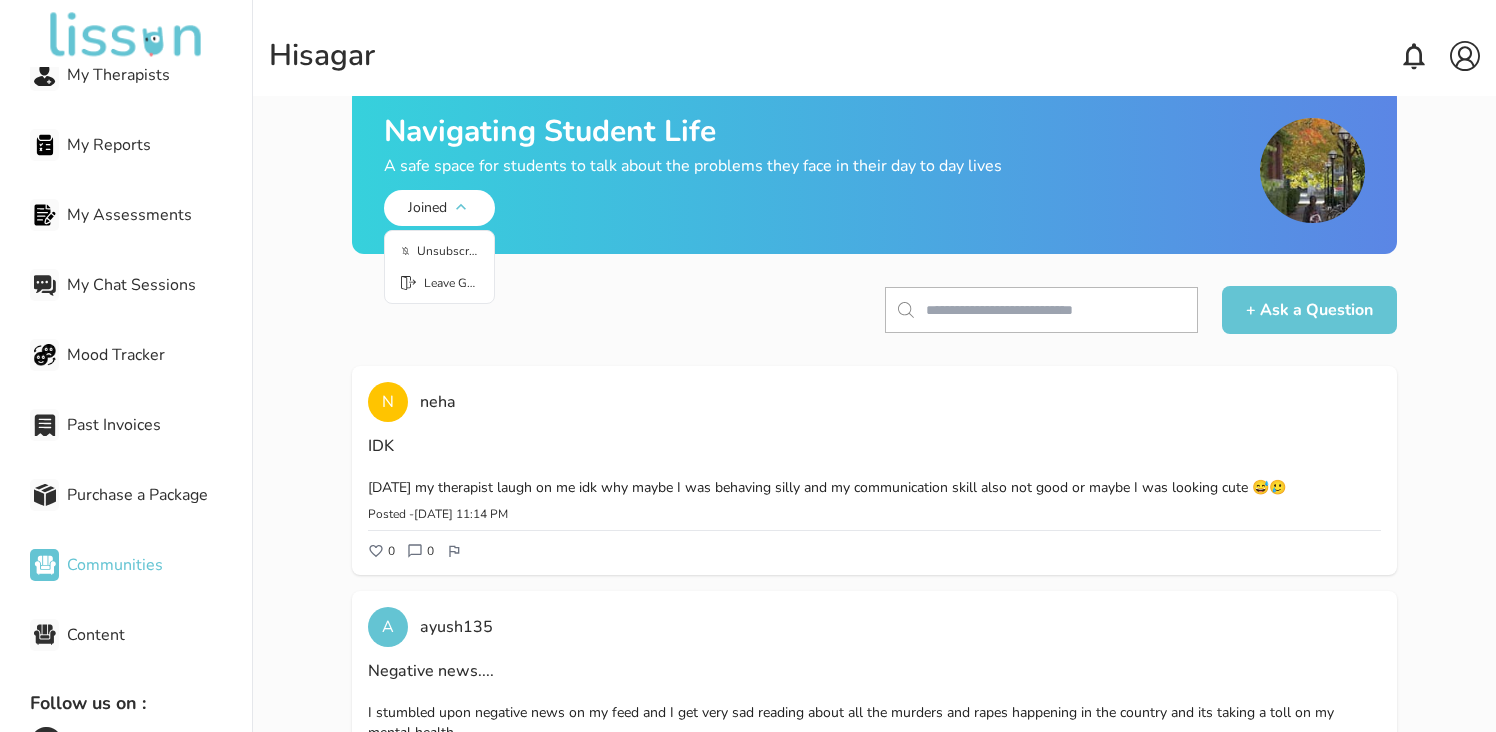 click on "Navigating Student Life A safe space for students to talk about the problems they face in their day to day lives Joined Unsubscribe Notification Leave Group + Ask a Question N neha IDK [DATE] my therapist laugh on me idk why maybe I was behaving silly and my communication skill also not good or maybe I was looking cute 😅🥲 Posted -  [DATE] 11:14 PM 0 0 A ayush135 Negative news.... I stumbled upon negative news on my feed and I get very sad reading about all the murders and rapes happening in the country and its taking a toll on my mental health.  I tried to stop it but just can't , it has become a addiction for me to read negative news.  I also can't leave my phone as I study in it.  Suggest some ways to get rid of this. Posted -  [DATE] 8:36 PM 5 0 P prince how to study Posted -  [DATE] 11:23 PM 1 0 S sani Don't know  Posted -  [DATE] 9:36 PM 1 1 A [PERSON_NAME] sleepy all day  fell sleepy all the day  Posted -  [DATE] 12:03 PM 2 2 T tushar_rajput urge of relationship  Posted -  5 5 N 1 2 N" at bounding box center (874, 1641) 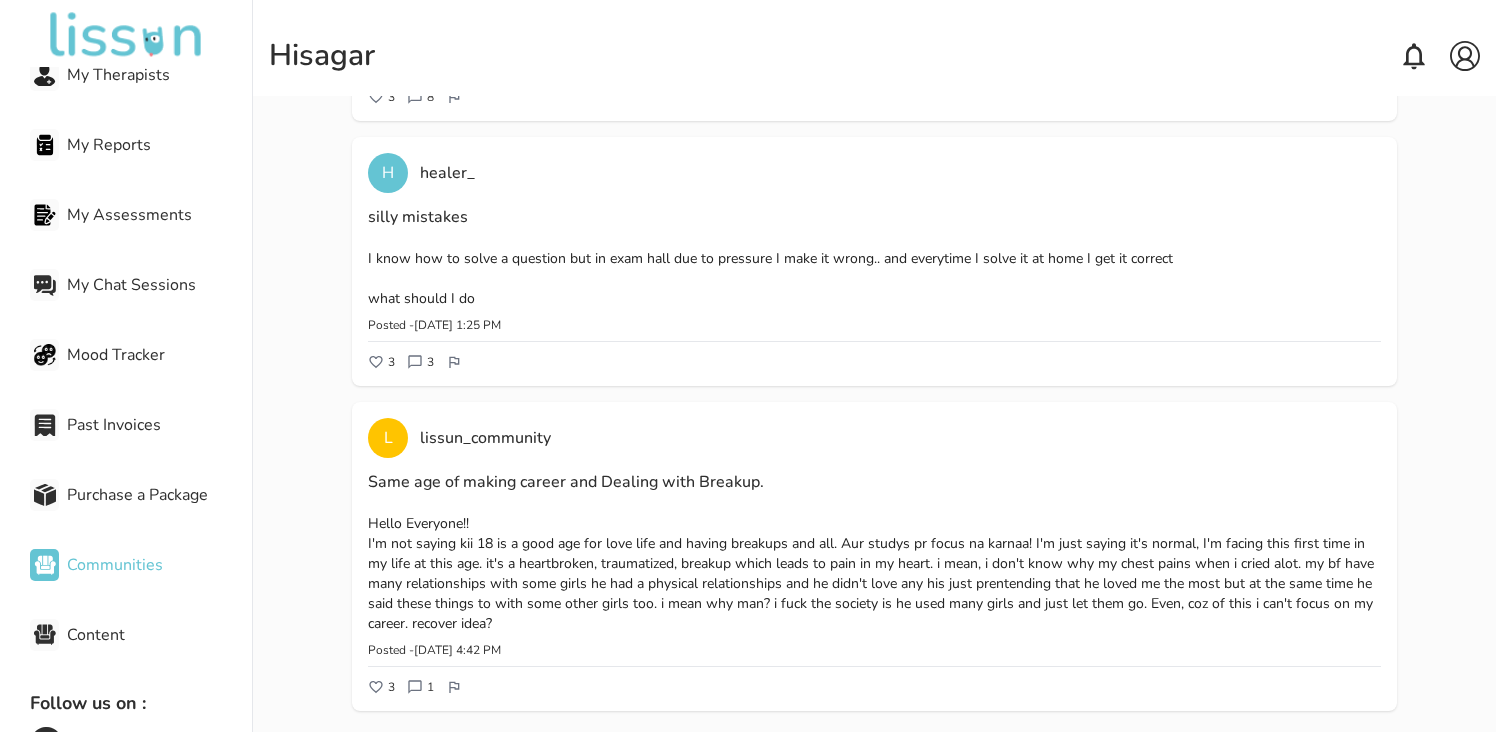 scroll, scrollTop: 2546, scrollLeft: 0, axis: vertical 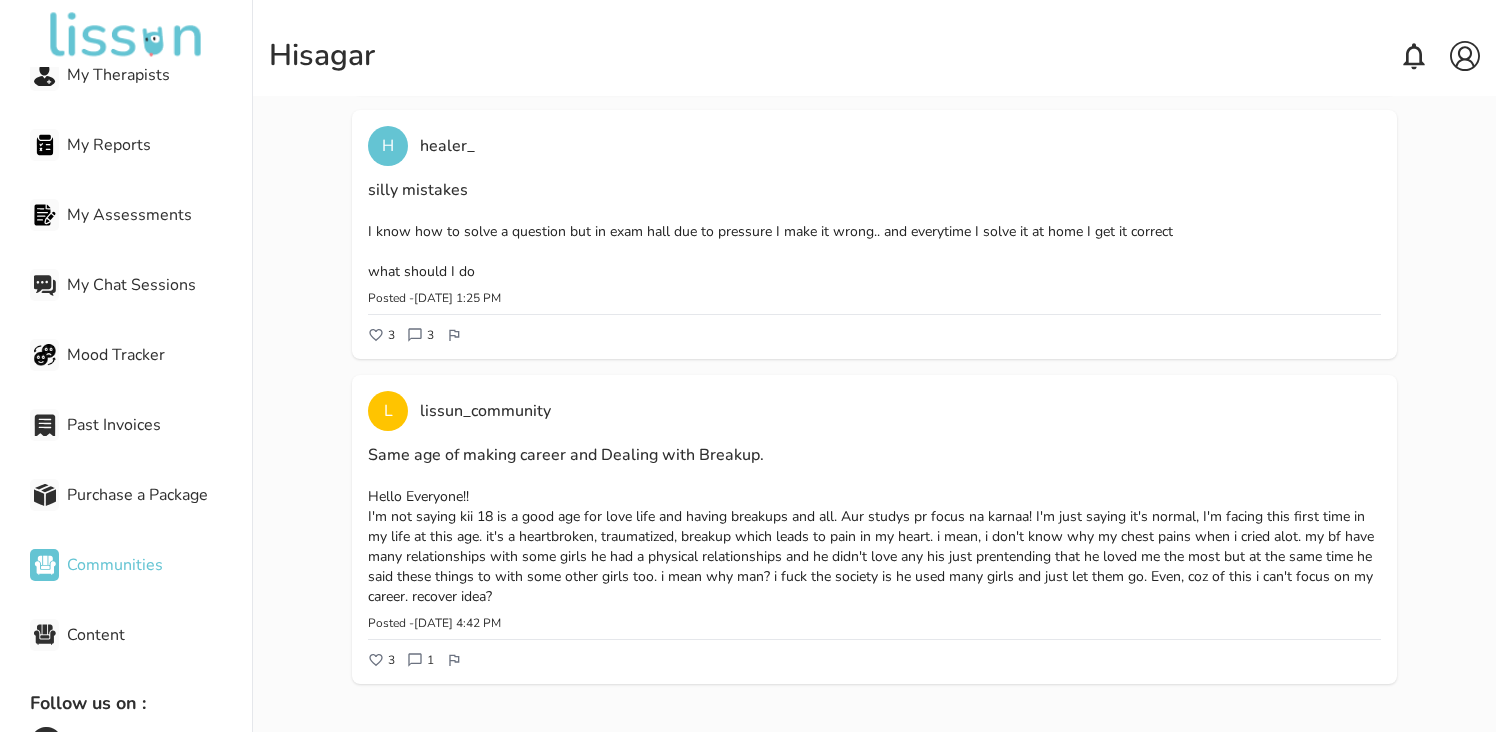 click on "H healer_ silly mistakes  I know how to solve a question but in exam hall due to pressure I make it wrong.. and everytime I solve it at home I get it correct  what should I do  Posted -  [DATE] 1:25 PM 3 3" at bounding box center [874, 234] 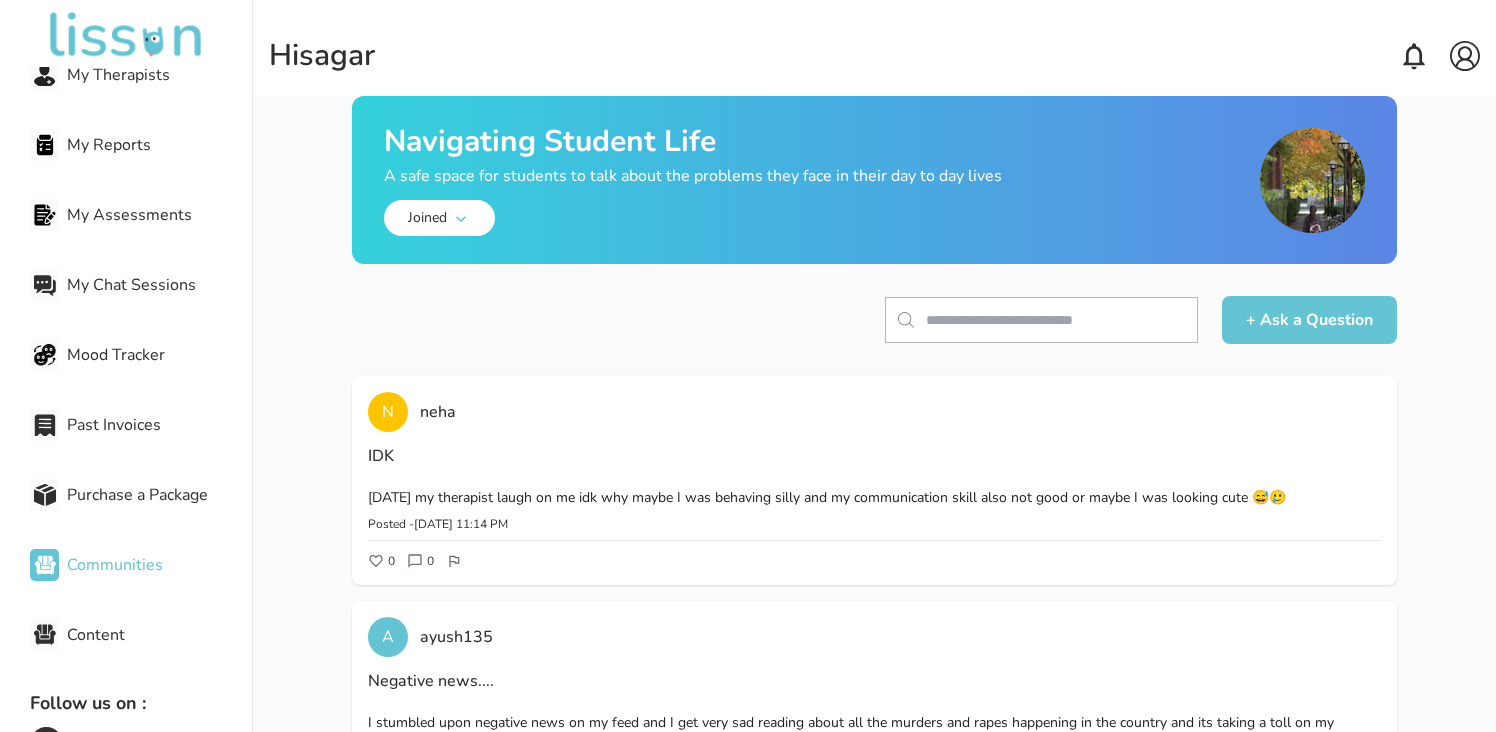 scroll, scrollTop: 0, scrollLeft: 0, axis: both 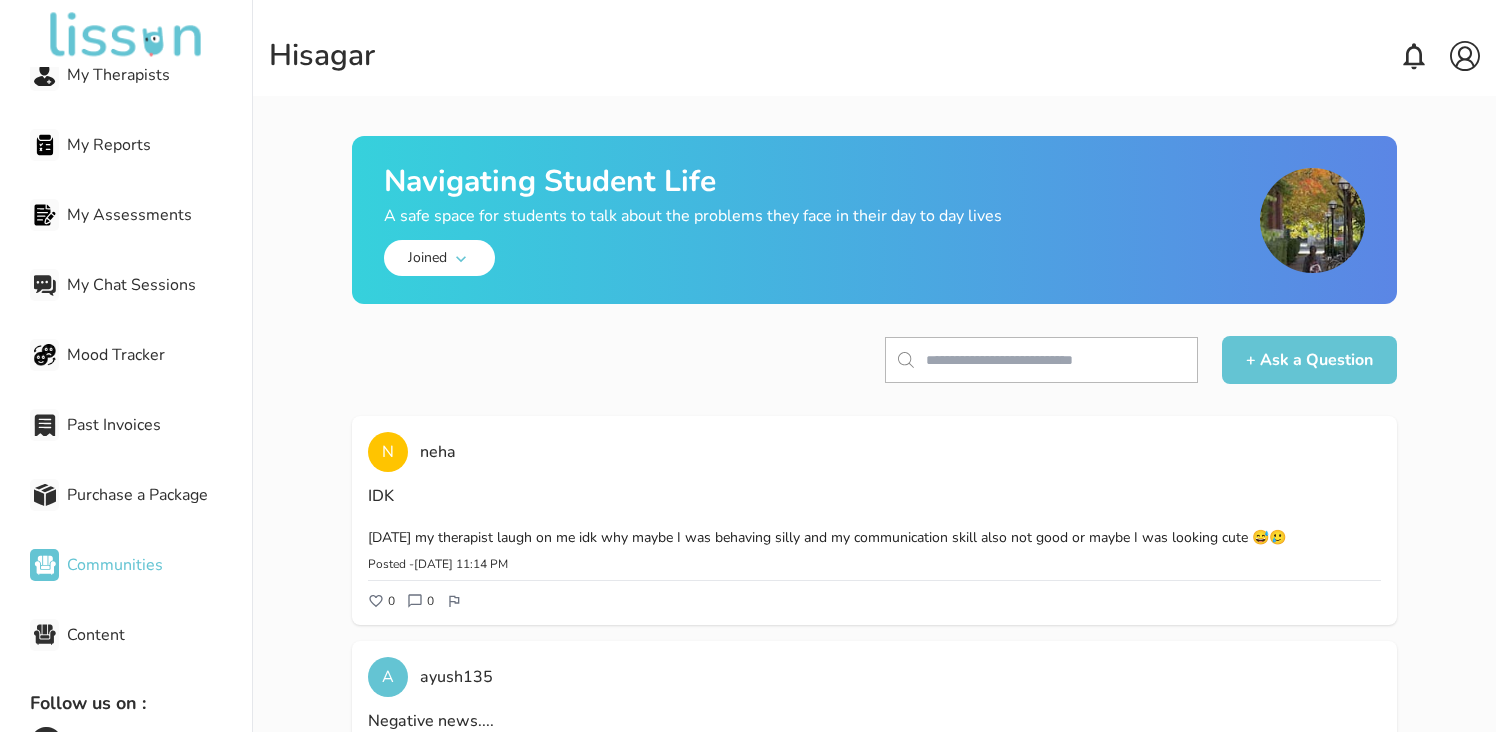 click at bounding box center (1312, 220) 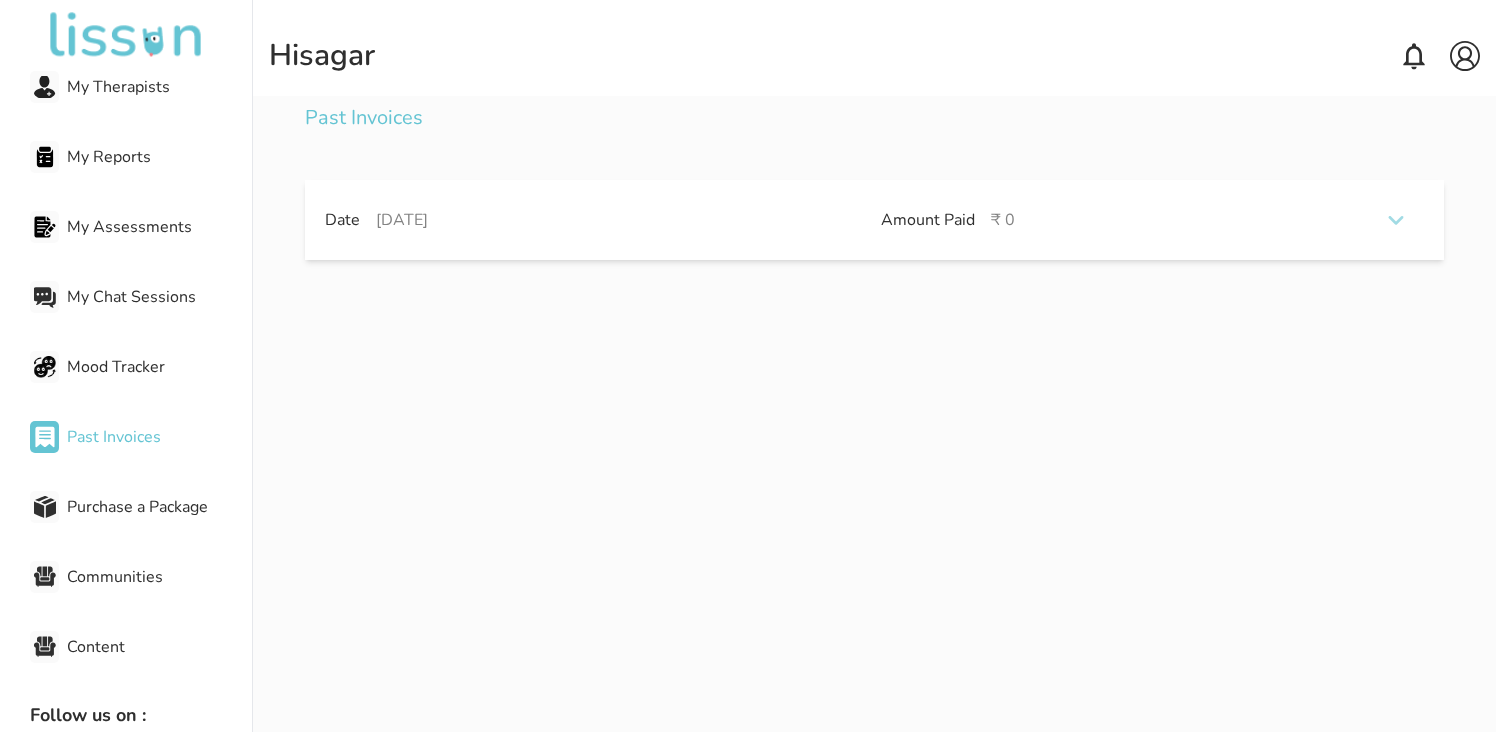 scroll, scrollTop: 0, scrollLeft: 0, axis: both 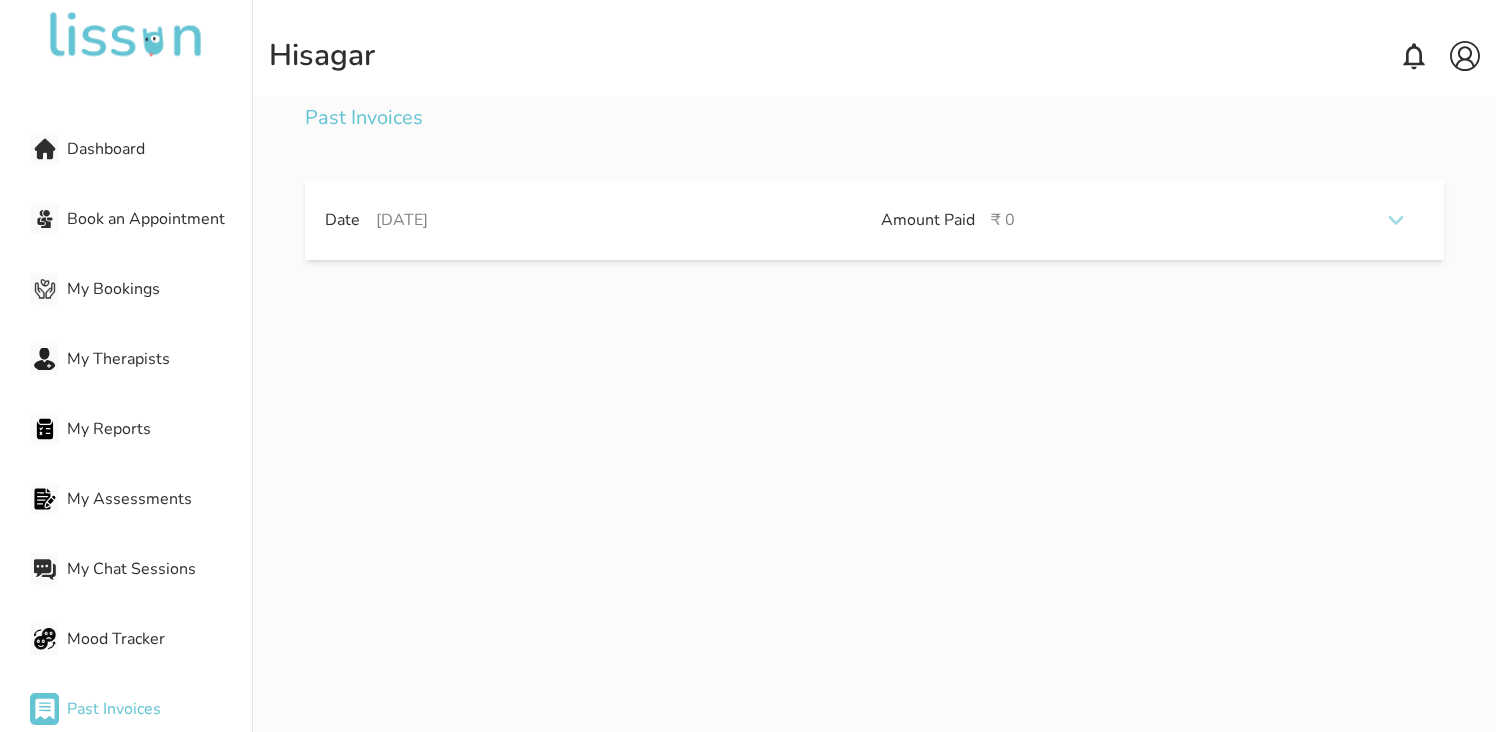 click on "My Bookings" at bounding box center [141, 289] 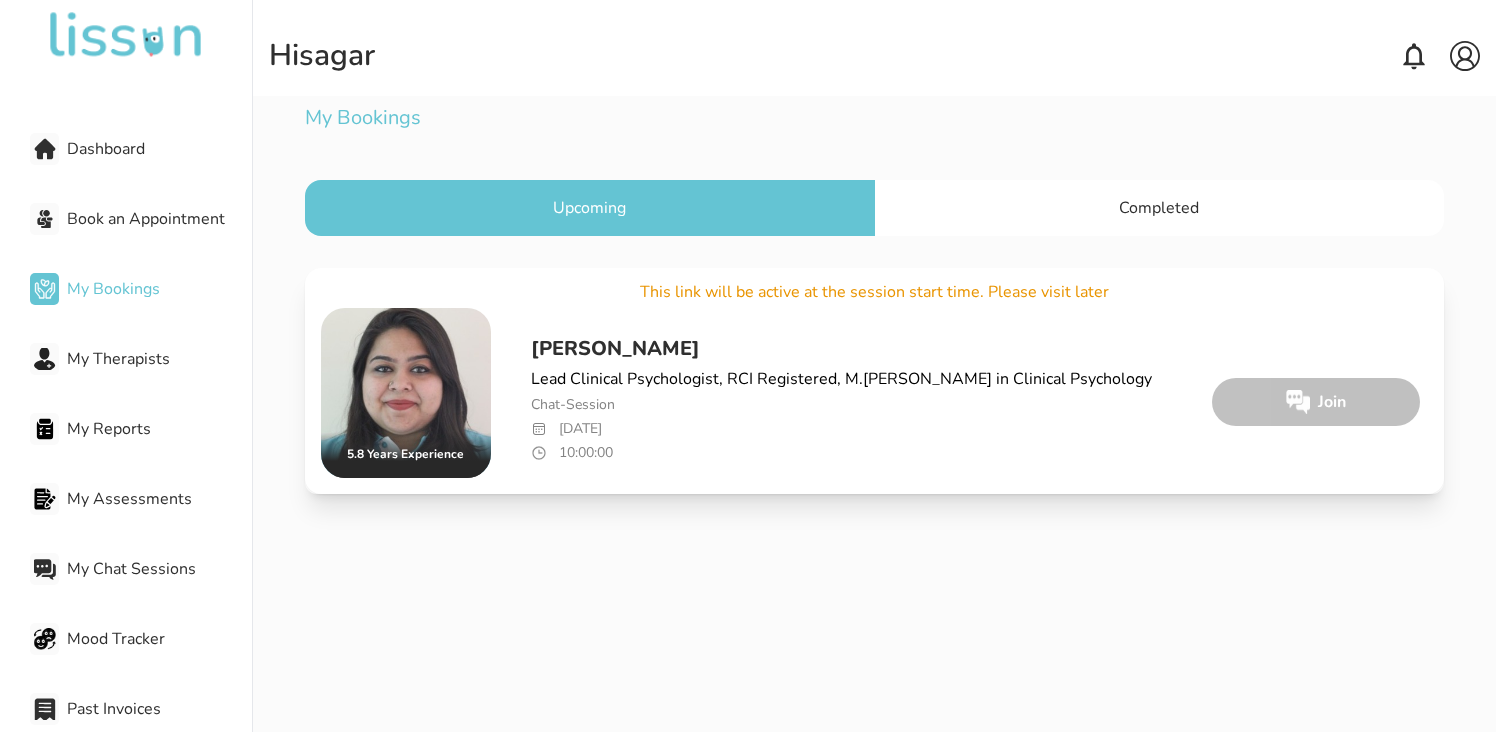 click on "My Bookings" at bounding box center [159, 289] 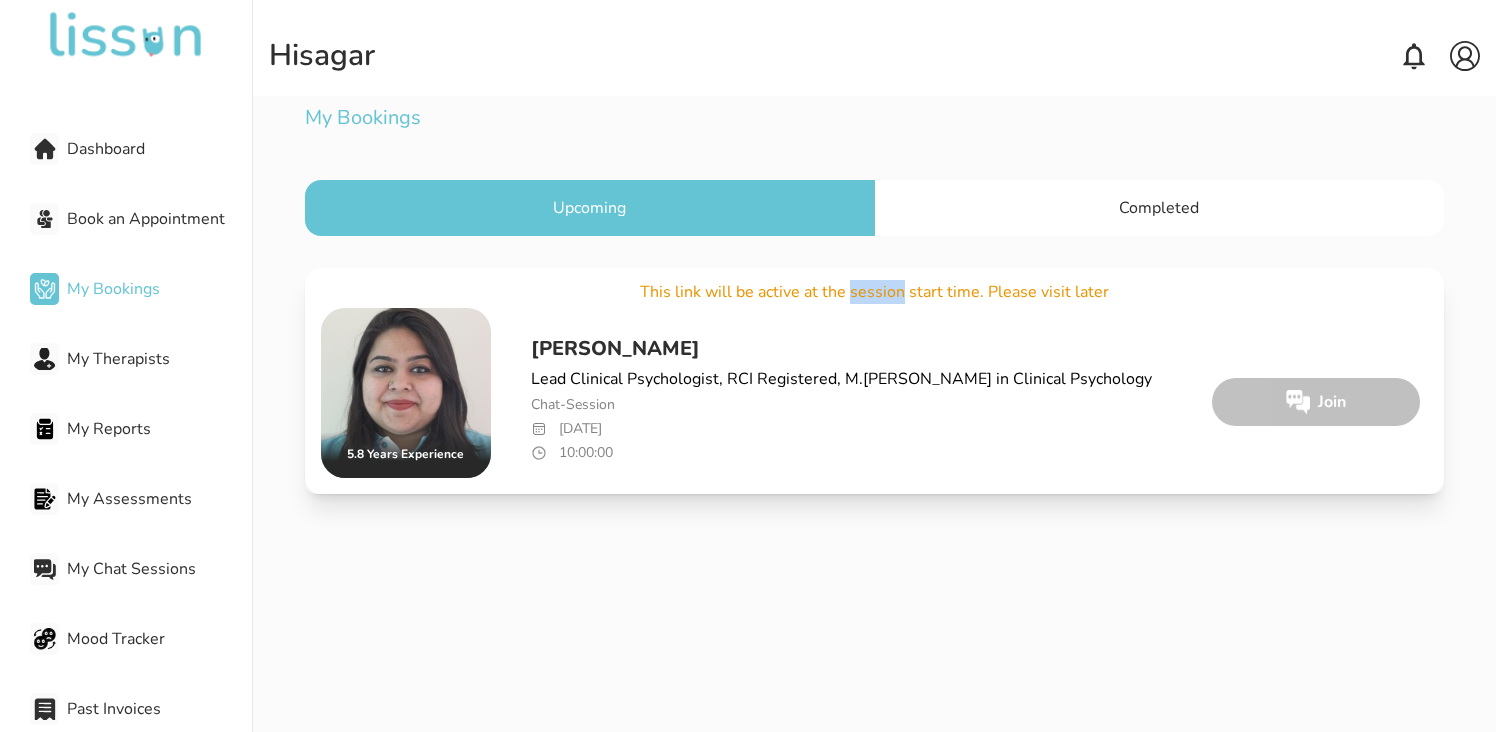 click on "This link will be active at the session start time. Please visit later" at bounding box center (874, 292) 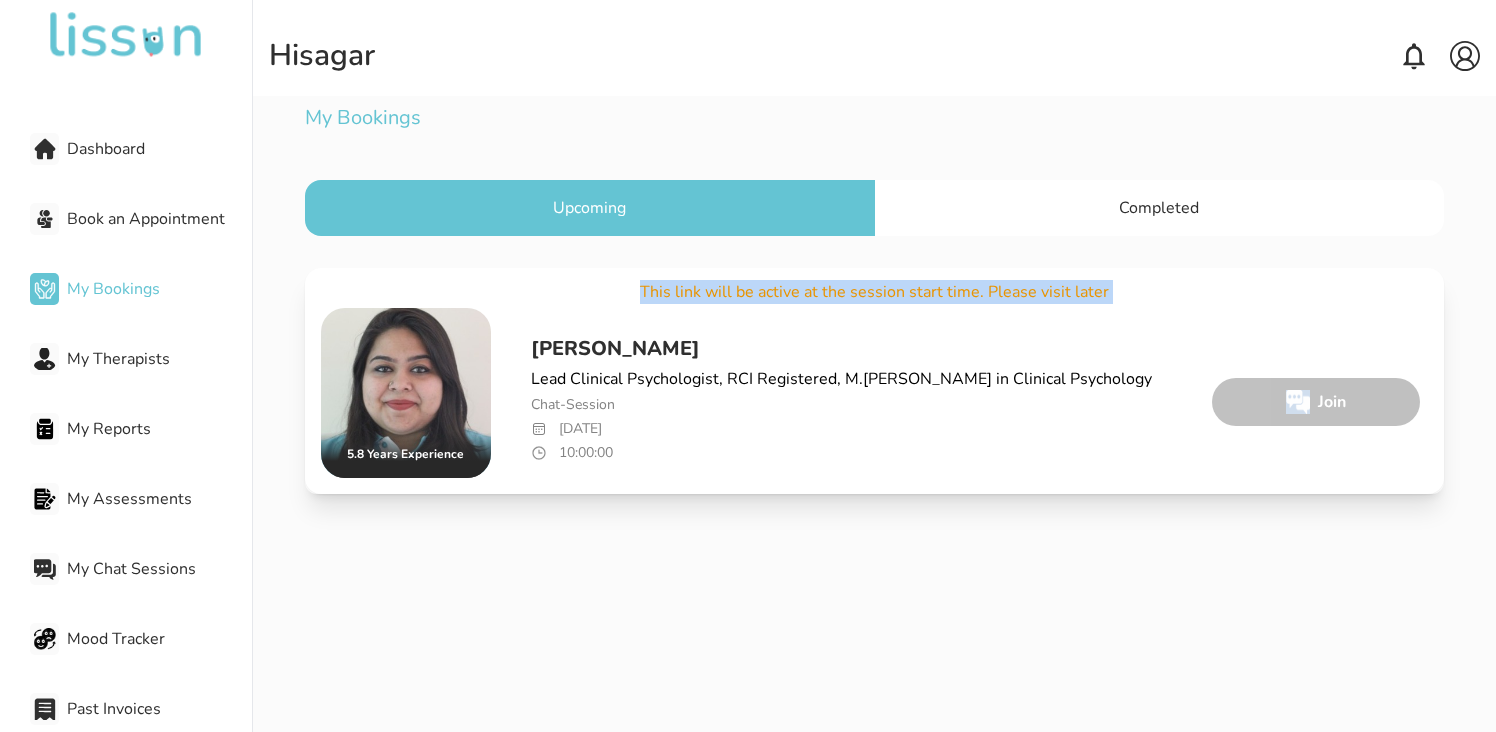click on "This link will be active at the session start time. Please visit later" at bounding box center (874, 292) 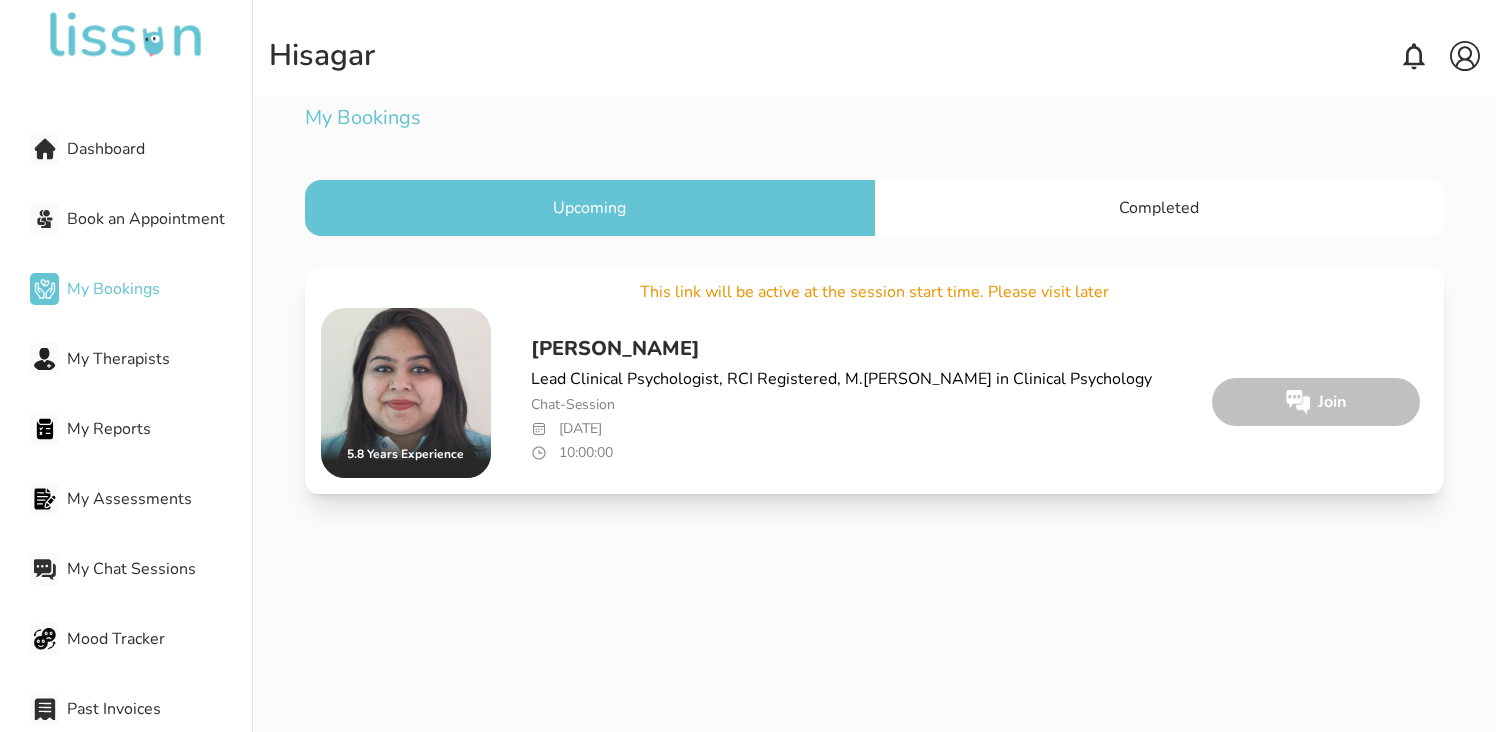 click on "Completed" at bounding box center [1160, 208] 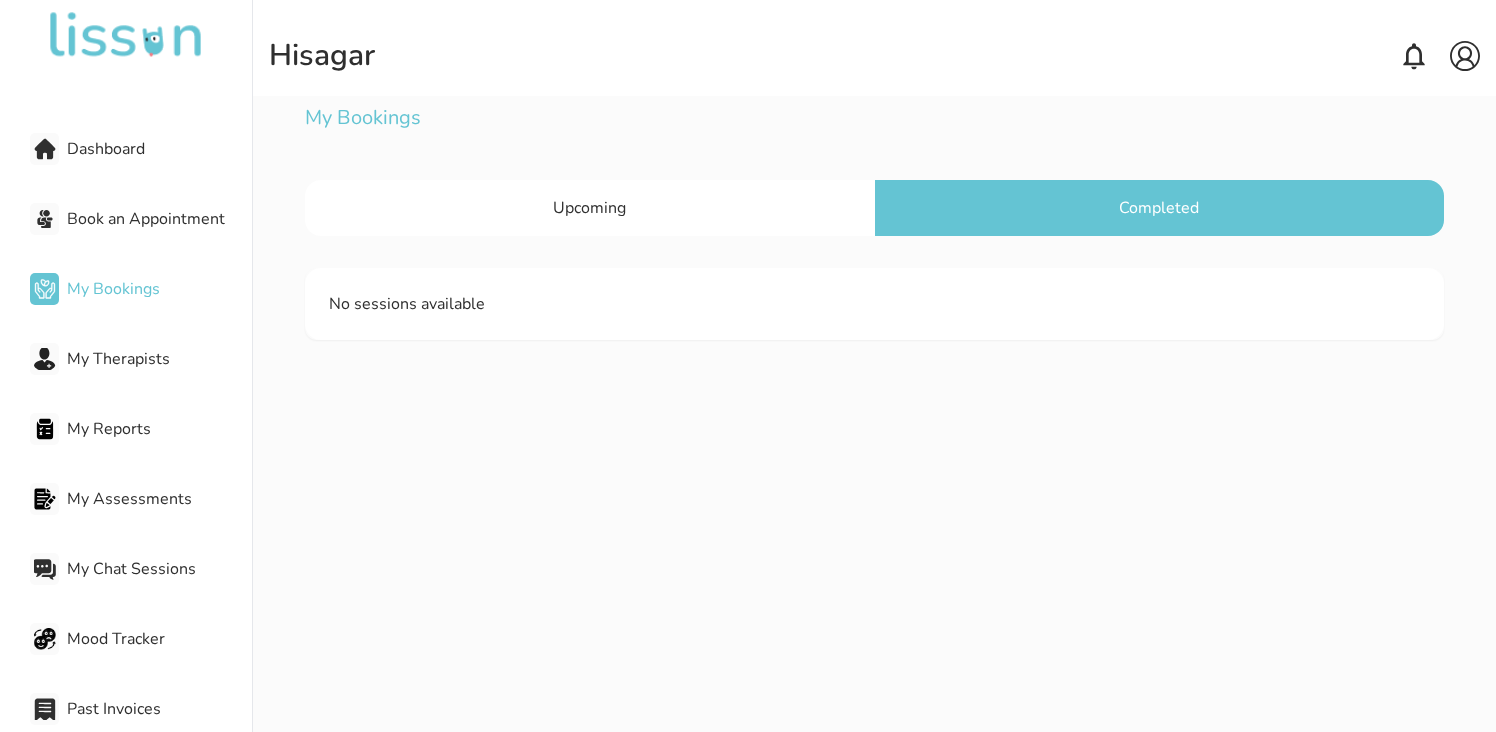 click on "Upcoming" at bounding box center [589, 208] 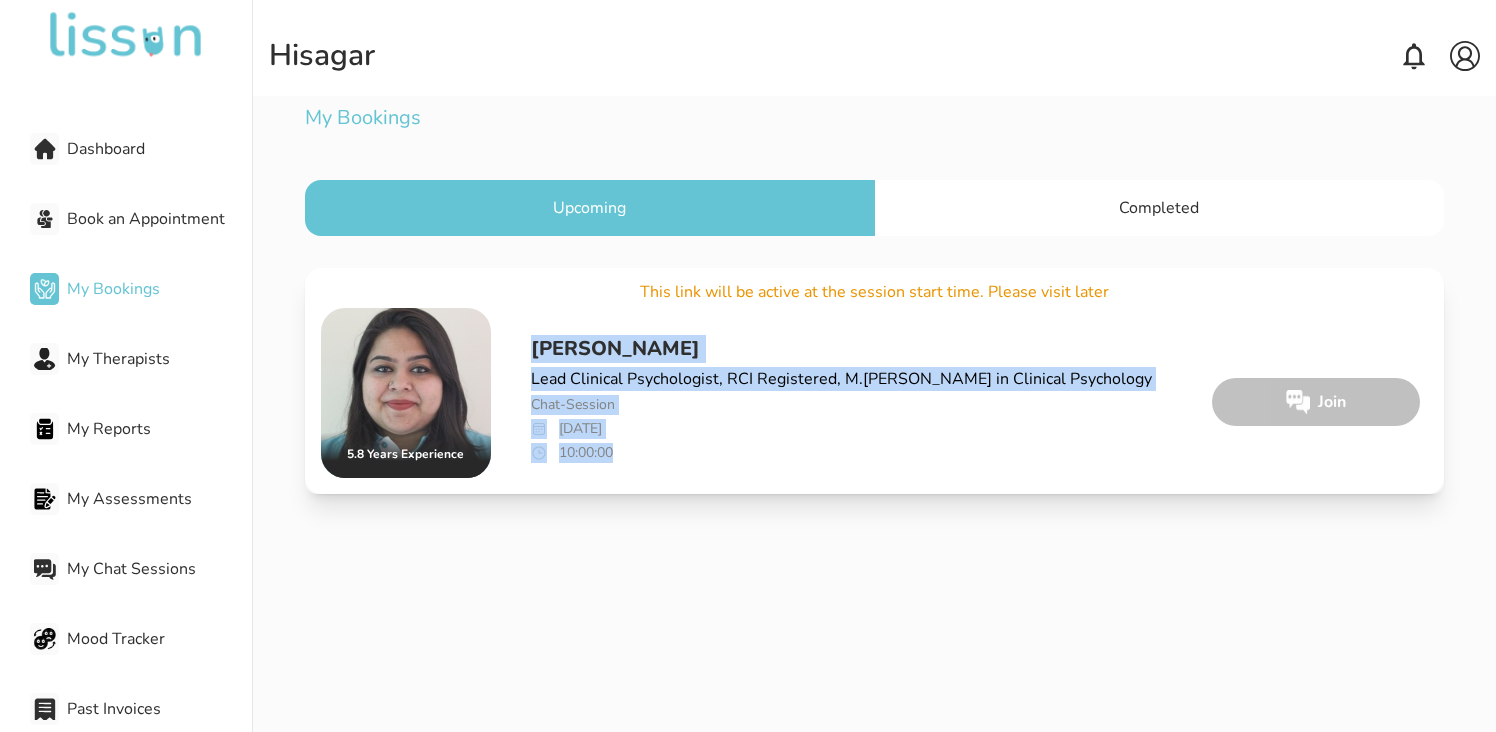 drag, startPoint x: 533, startPoint y: 348, endPoint x: 1055, endPoint y: 490, distance: 540.9695 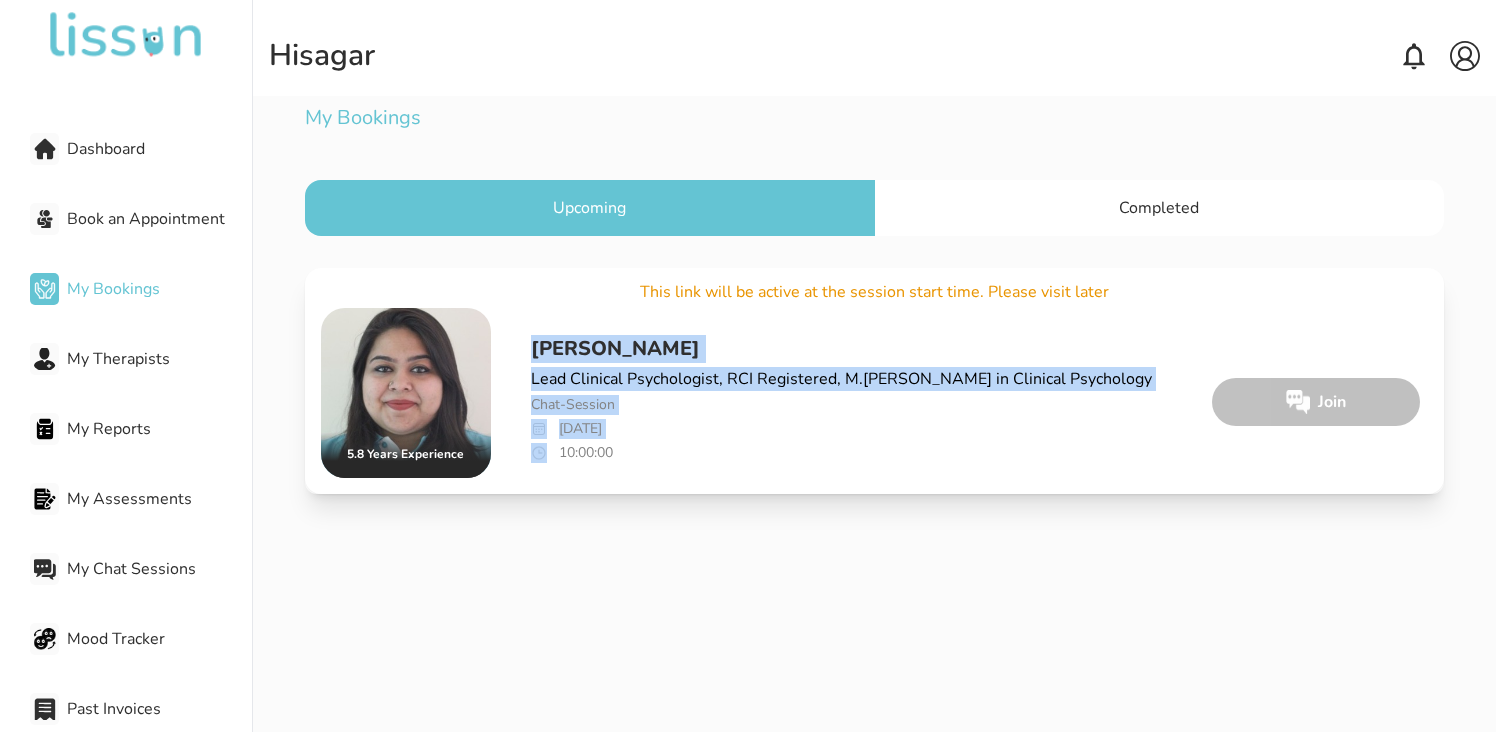 drag, startPoint x: 615, startPoint y: 450, endPoint x: 530, endPoint y: 343, distance: 136.65285 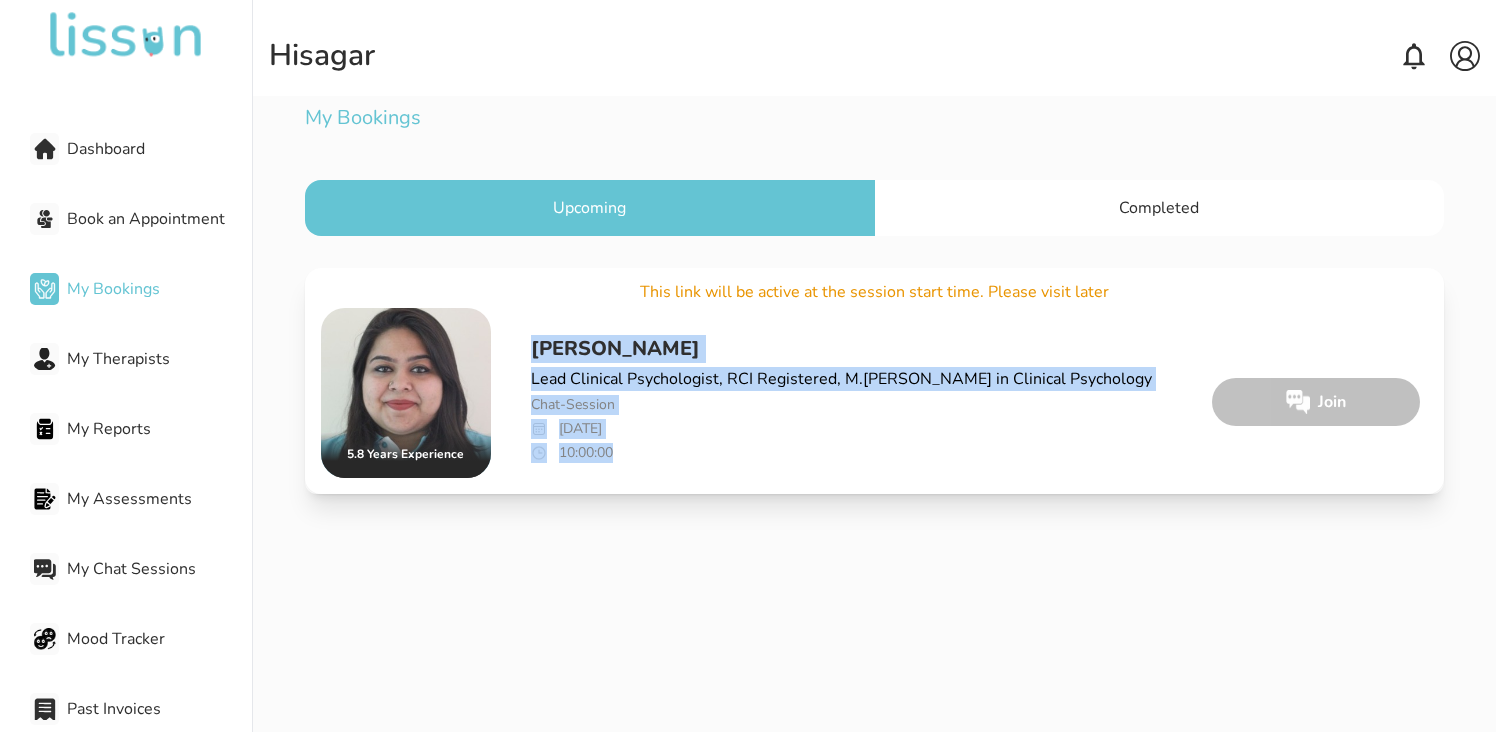 drag, startPoint x: 532, startPoint y: 342, endPoint x: 638, endPoint y: 464, distance: 161.61684 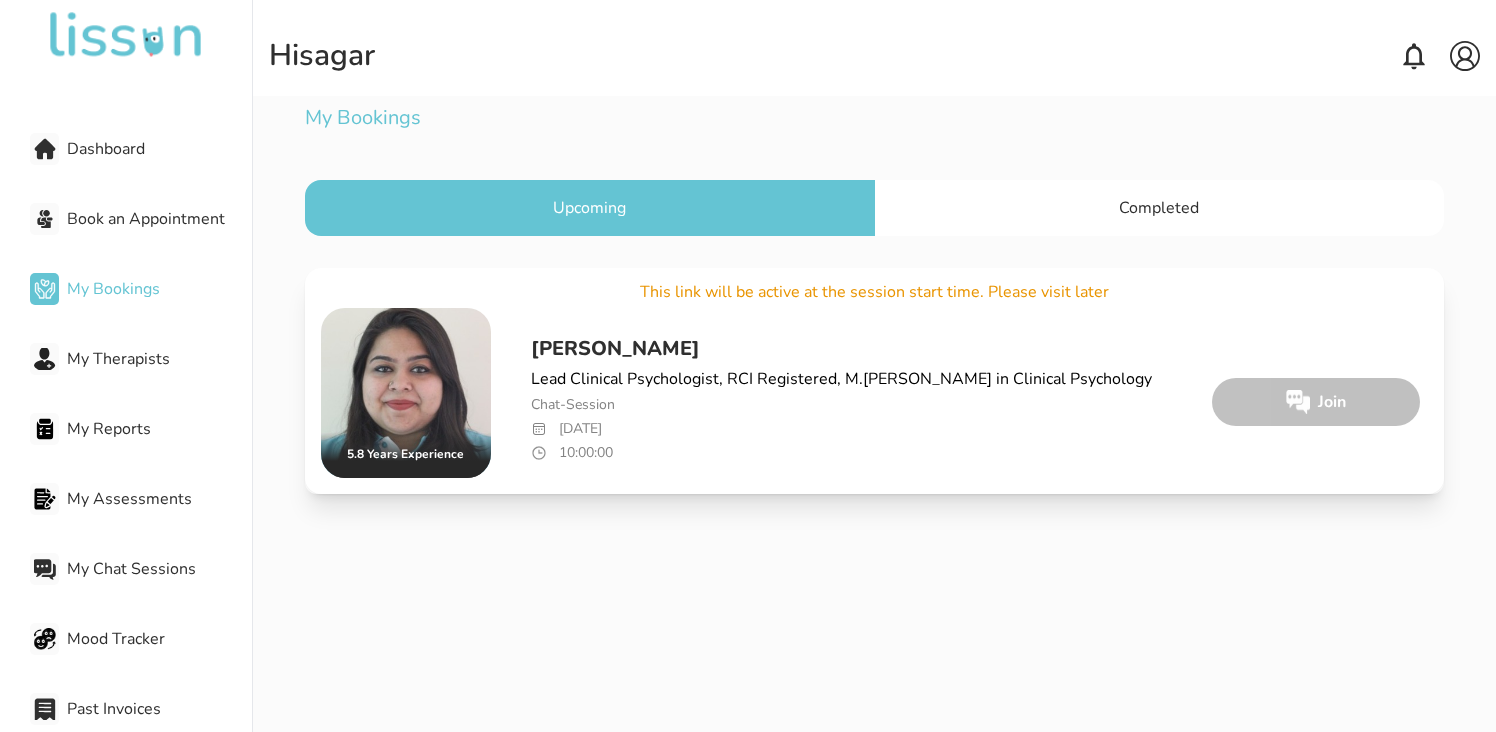 click on "Book an Appointment" at bounding box center [159, 219] 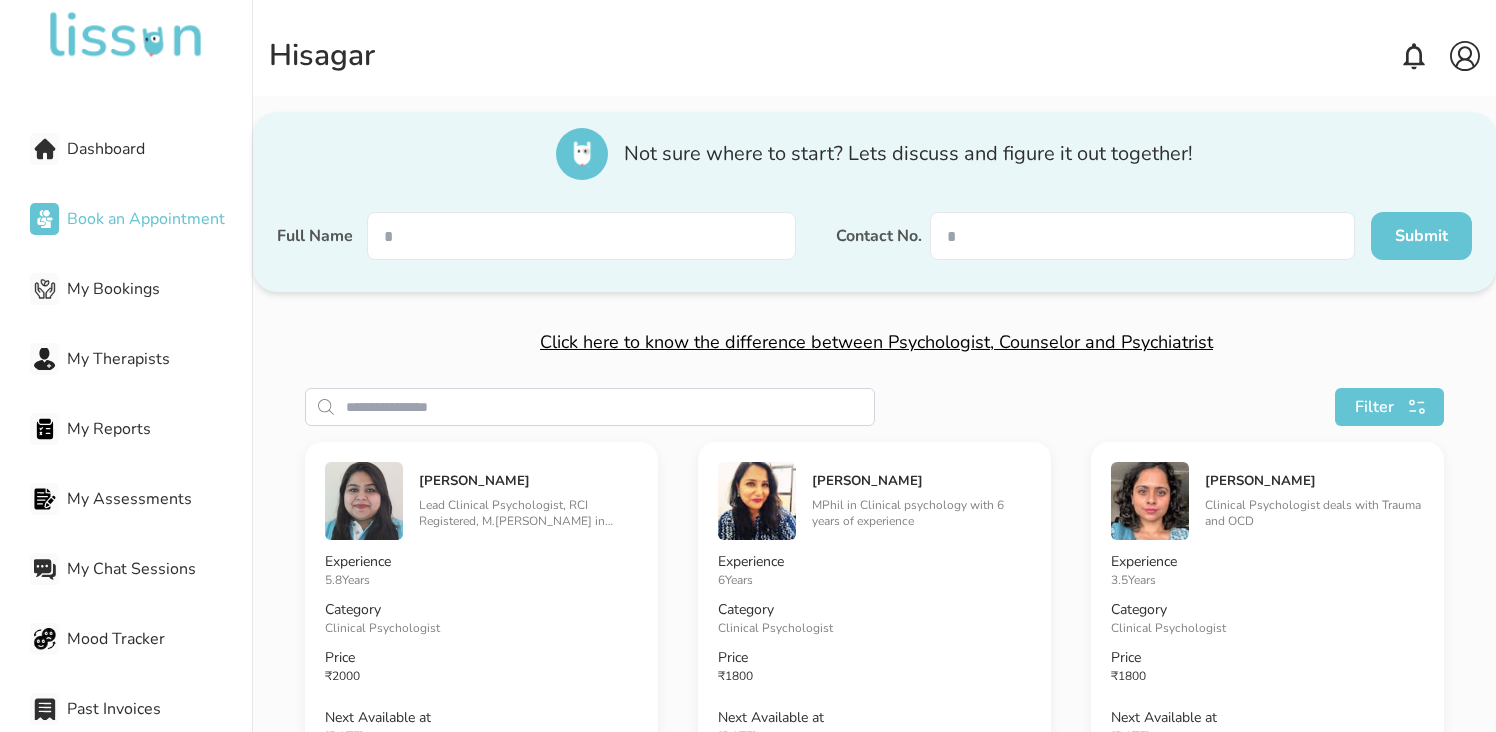 scroll, scrollTop: 10, scrollLeft: 0, axis: vertical 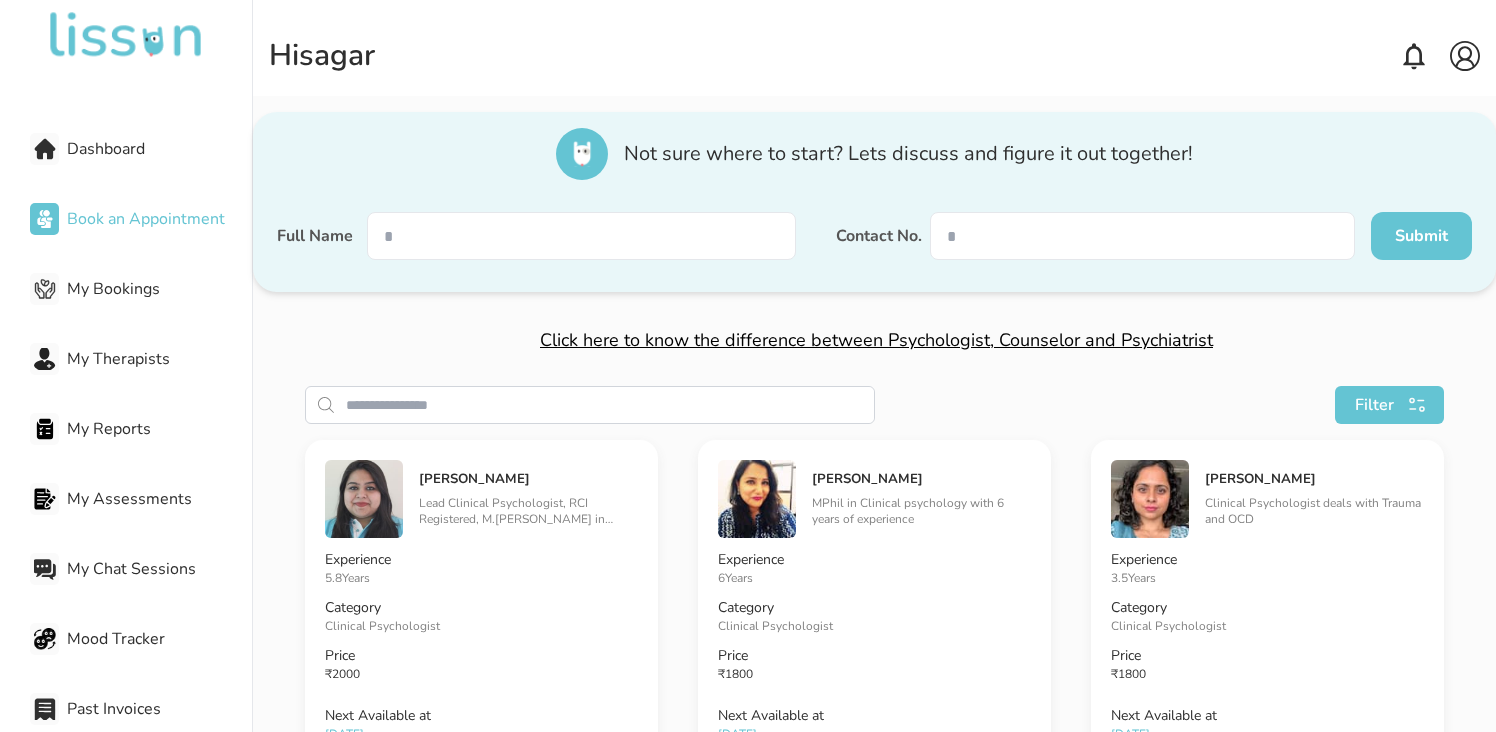 click on "Click here to know the difference between Psychologist, Counselor and Psychiatrist" at bounding box center (876, 340) 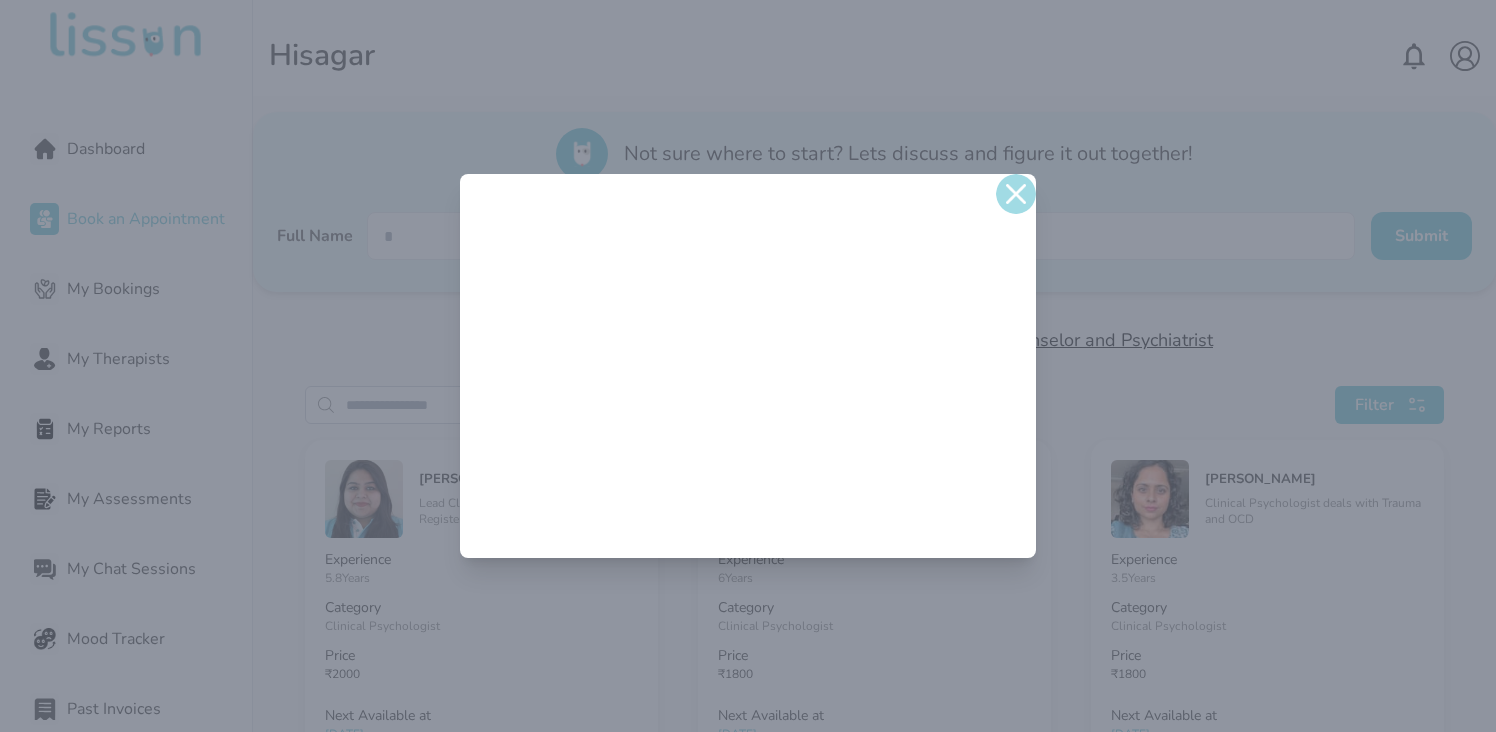 click at bounding box center (1016, 194) 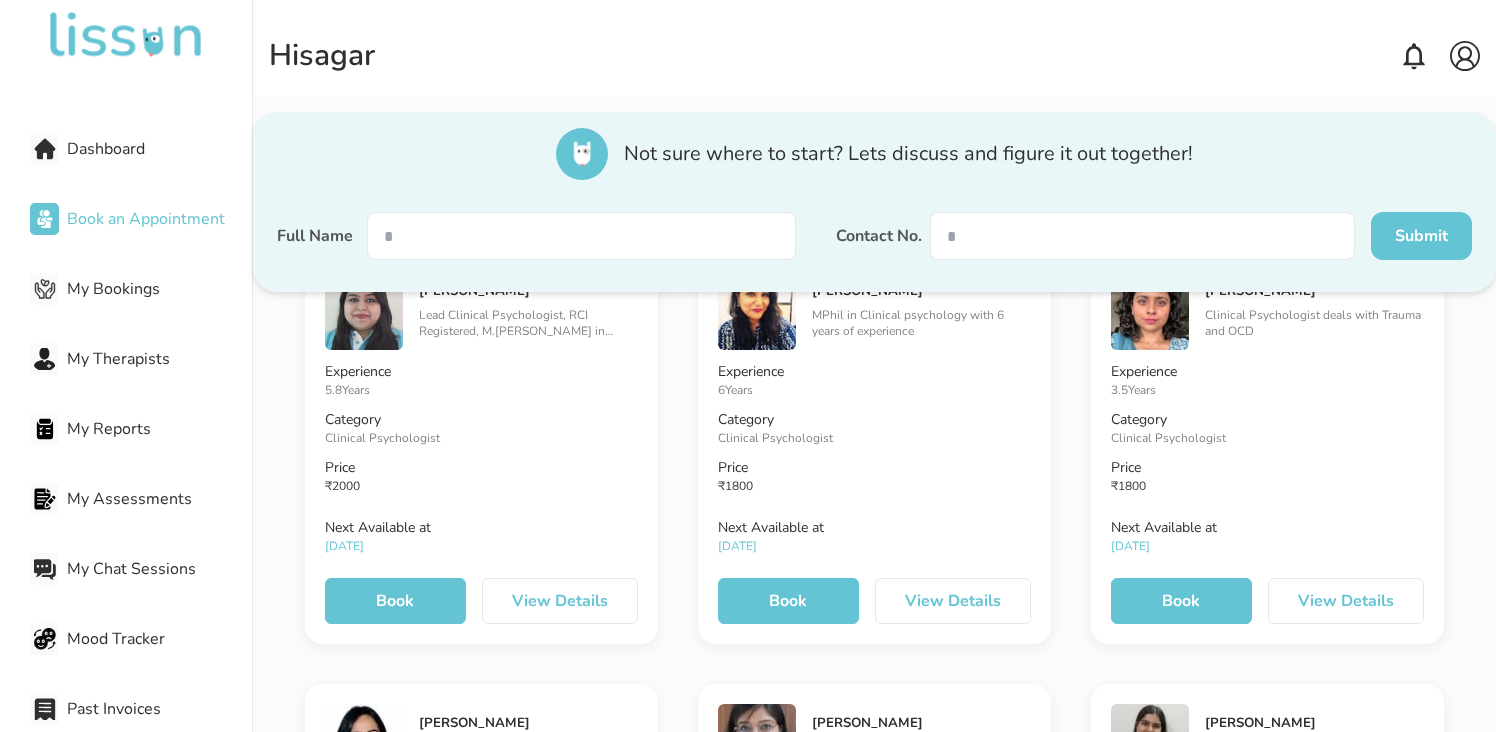 scroll, scrollTop: 202, scrollLeft: 0, axis: vertical 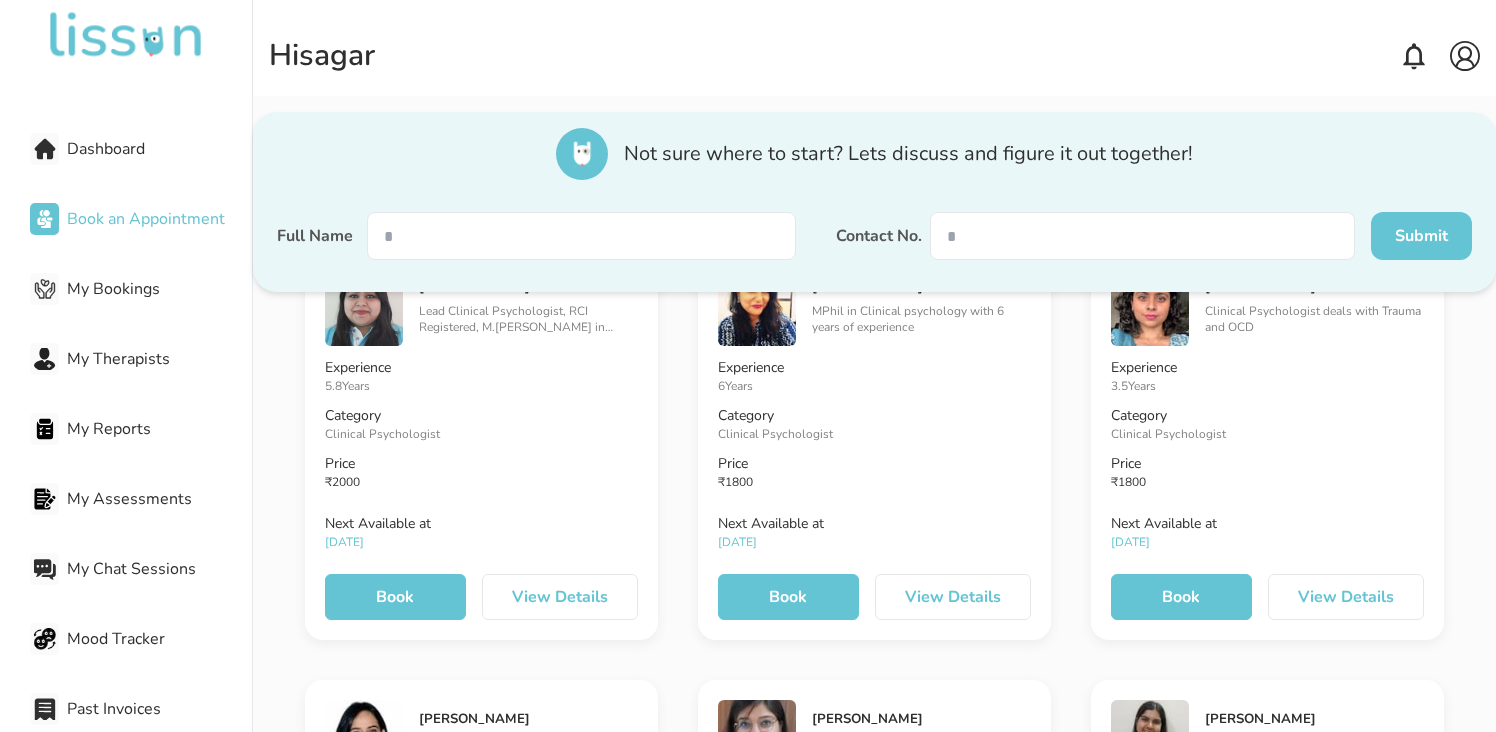 click on "View Details" at bounding box center [953, 597] 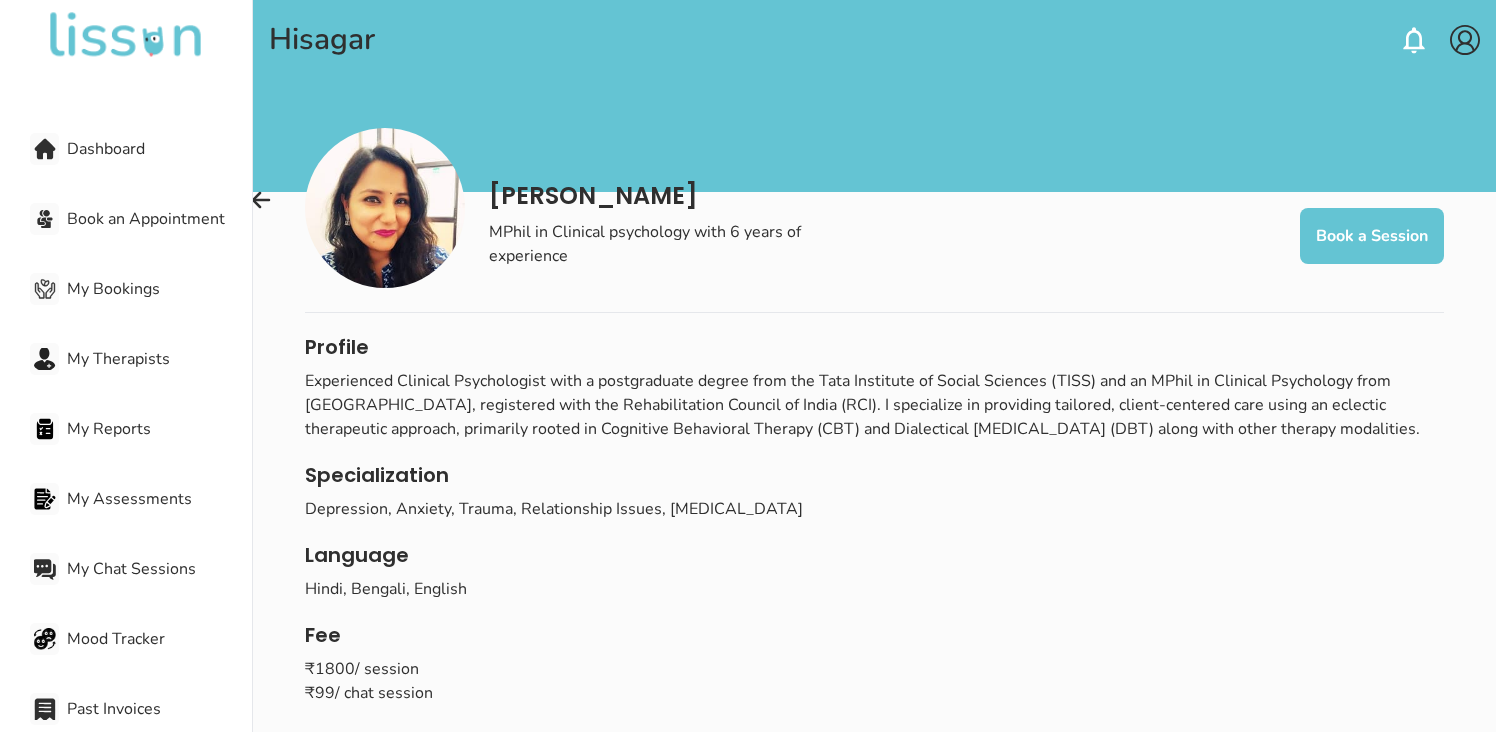 scroll, scrollTop: 51, scrollLeft: 0, axis: vertical 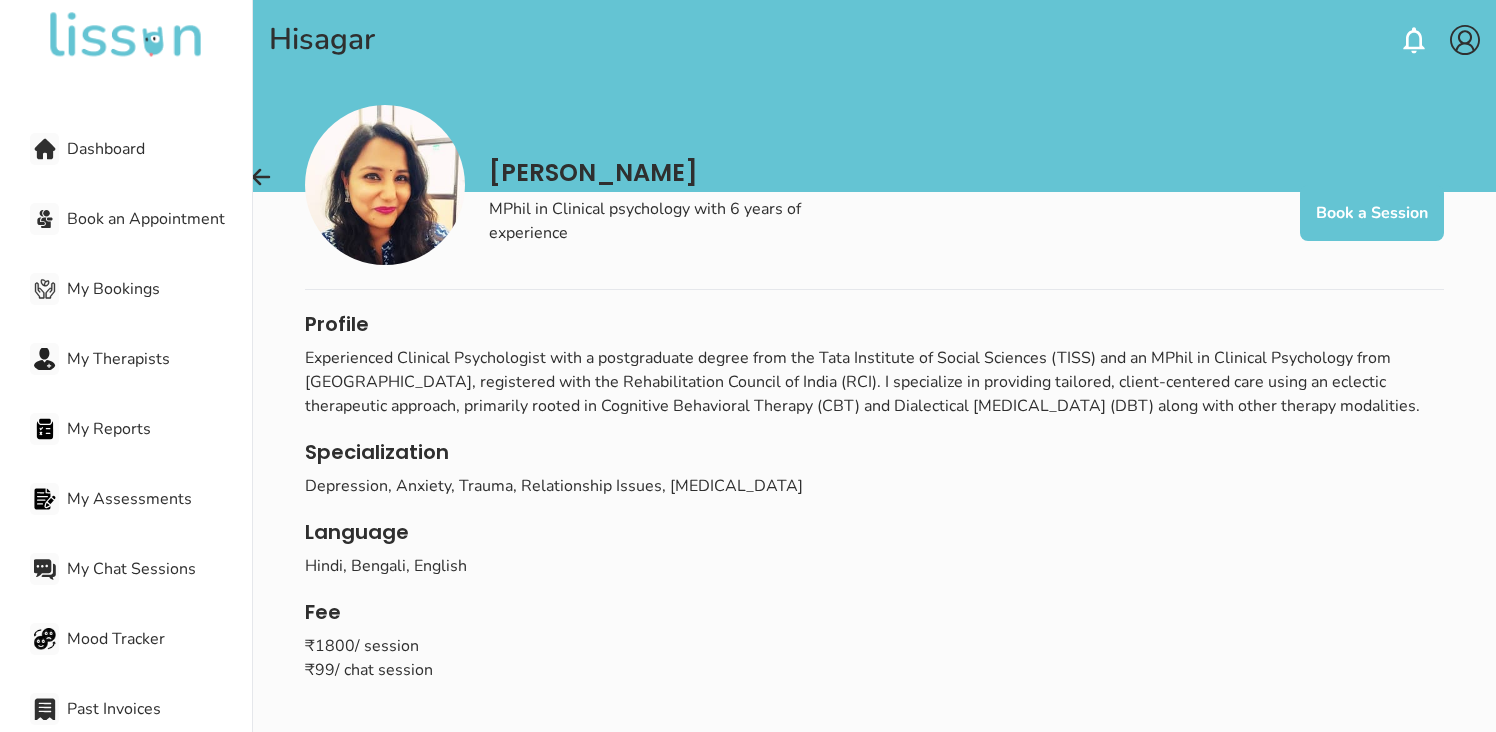 drag, startPoint x: 297, startPoint y: 643, endPoint x: 457, endPoint y: 672, distance: 162.60689 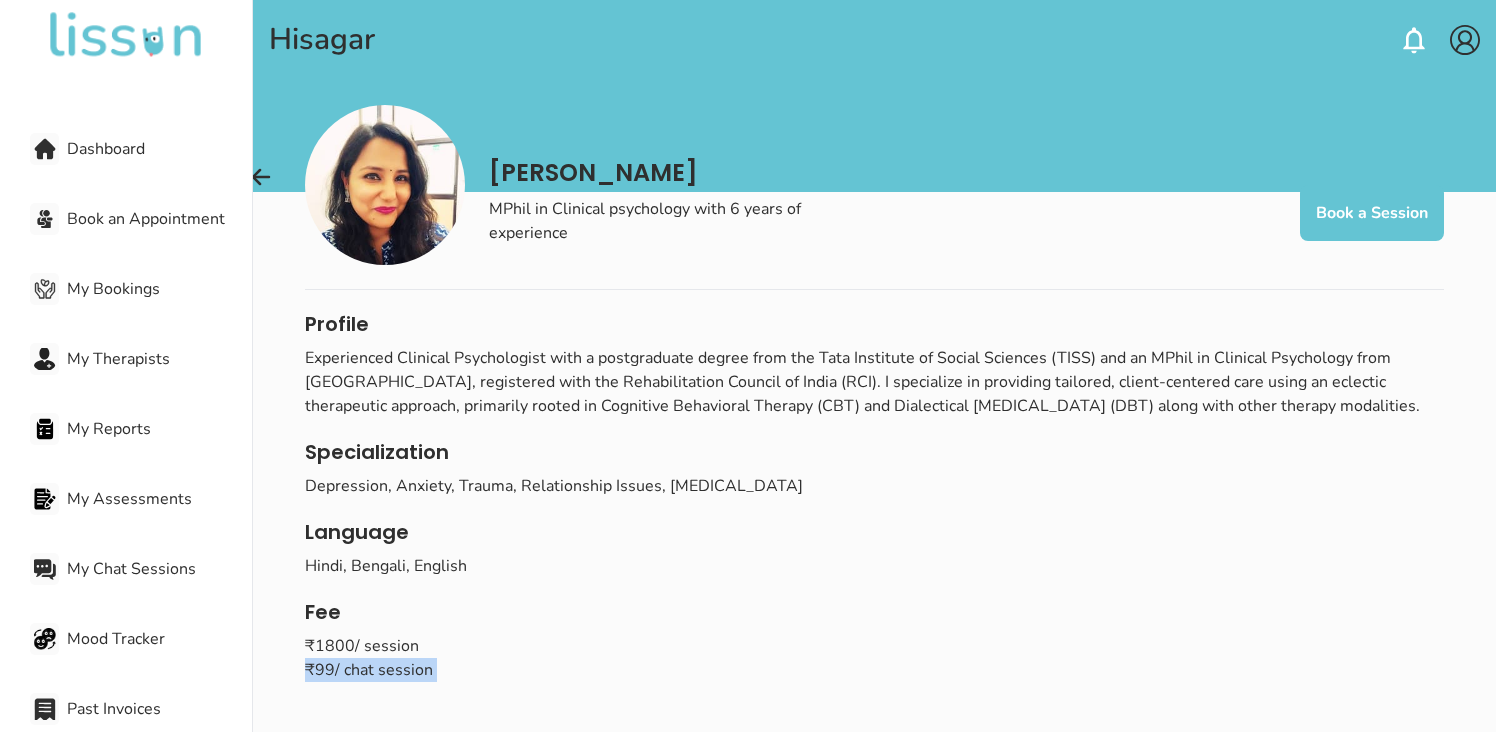 click on "₹ 1800  / session ₹ 99  / chat session" at bounding box center (874, 658) 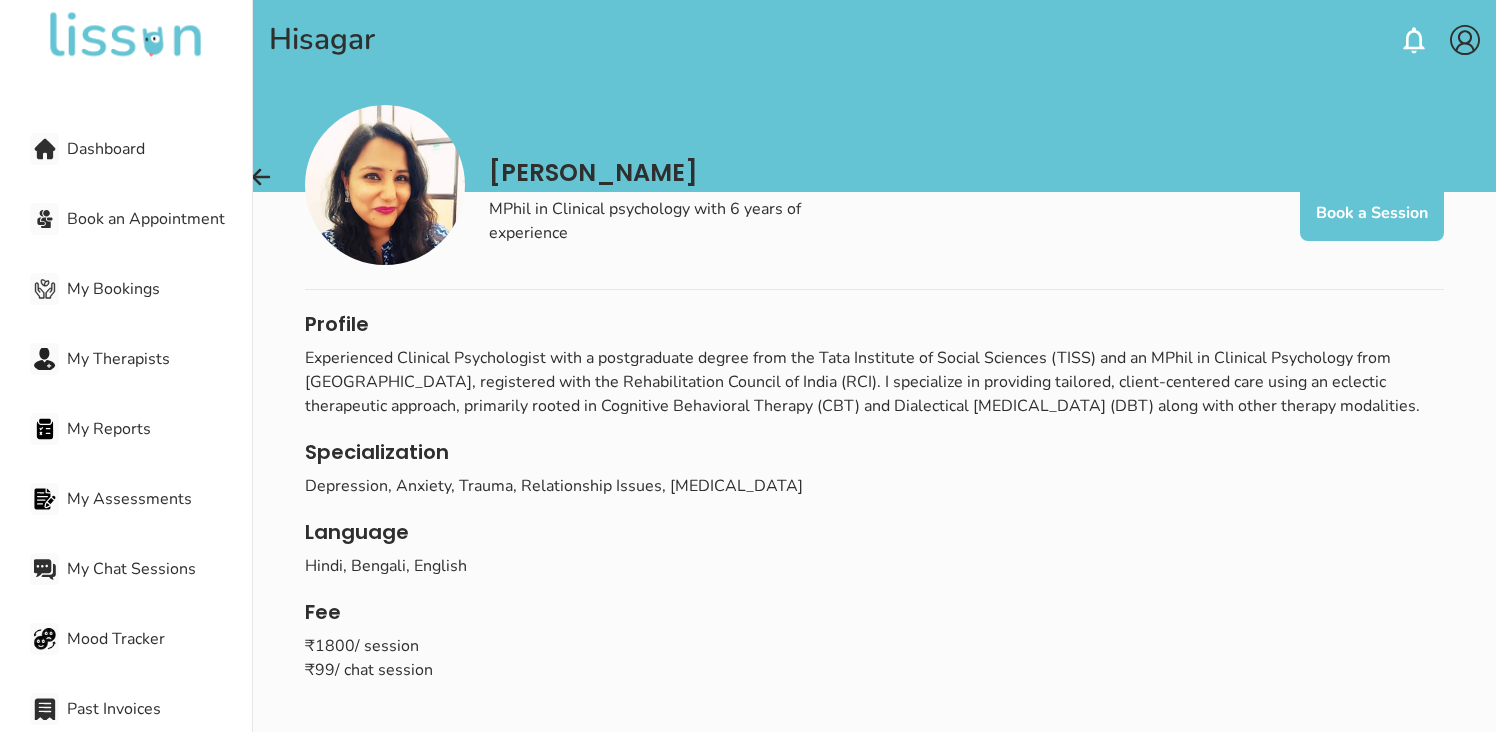 click on "My Bookings" at bounding box center (159, 289) 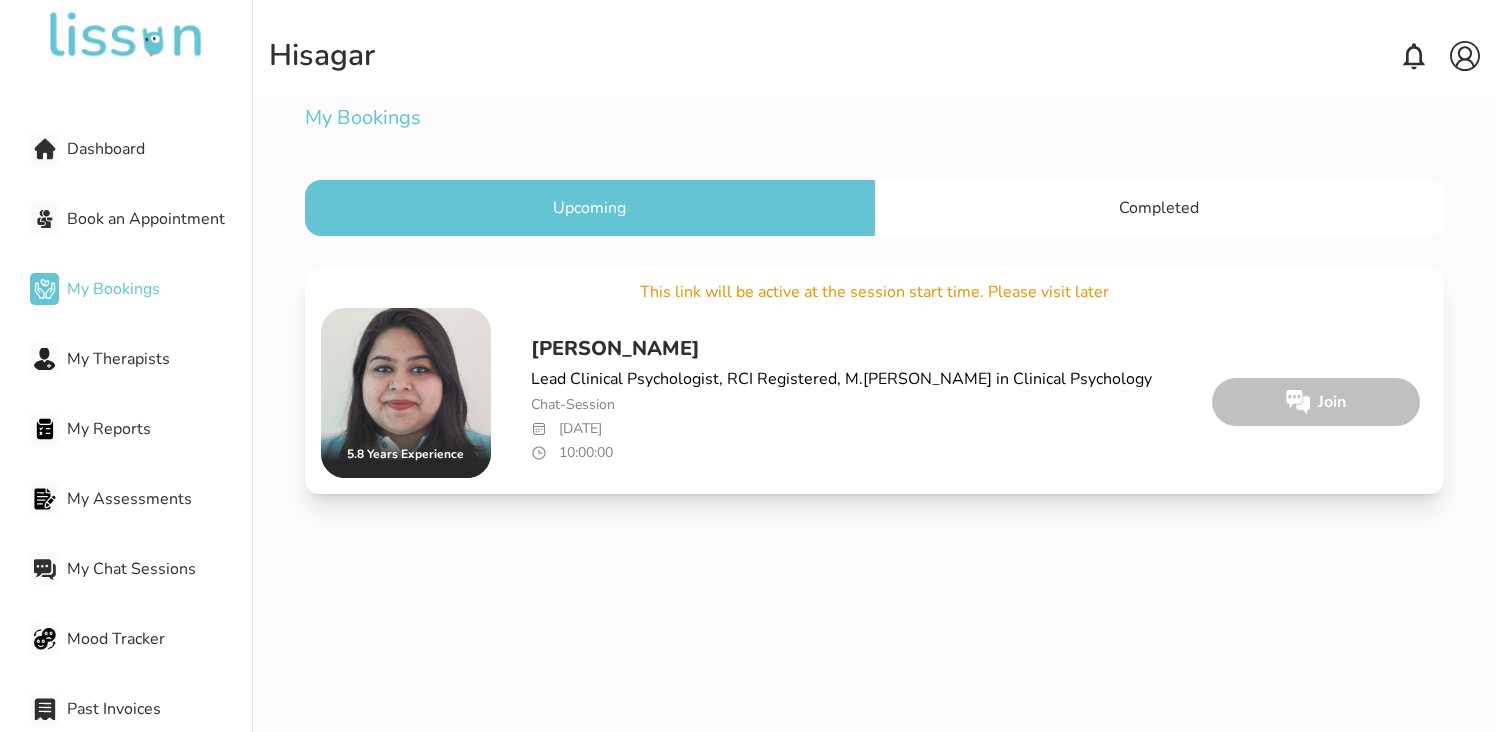 scroll, scrollTop: 0, scrollLeft: 0, axis: both 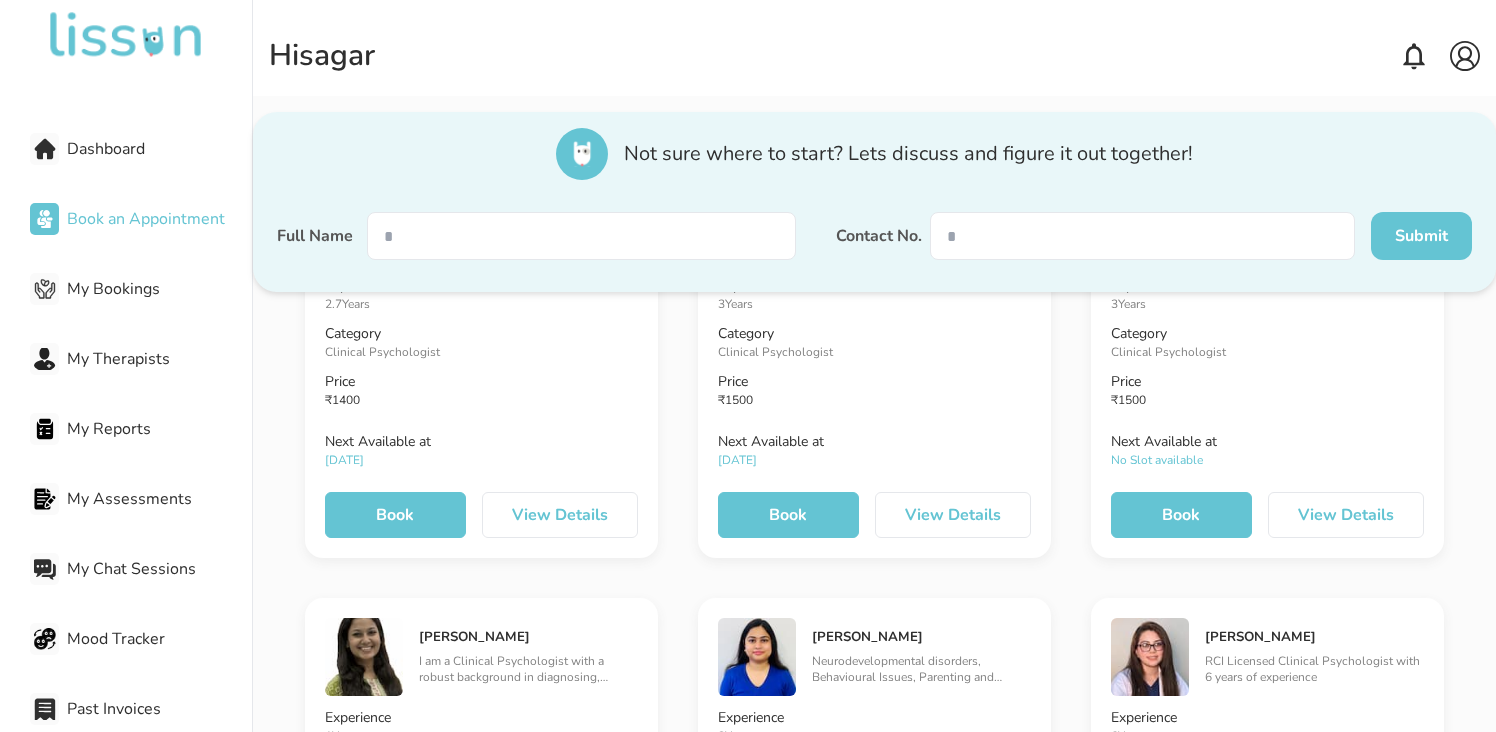 click on "Book" at bounding box center (788, 515) 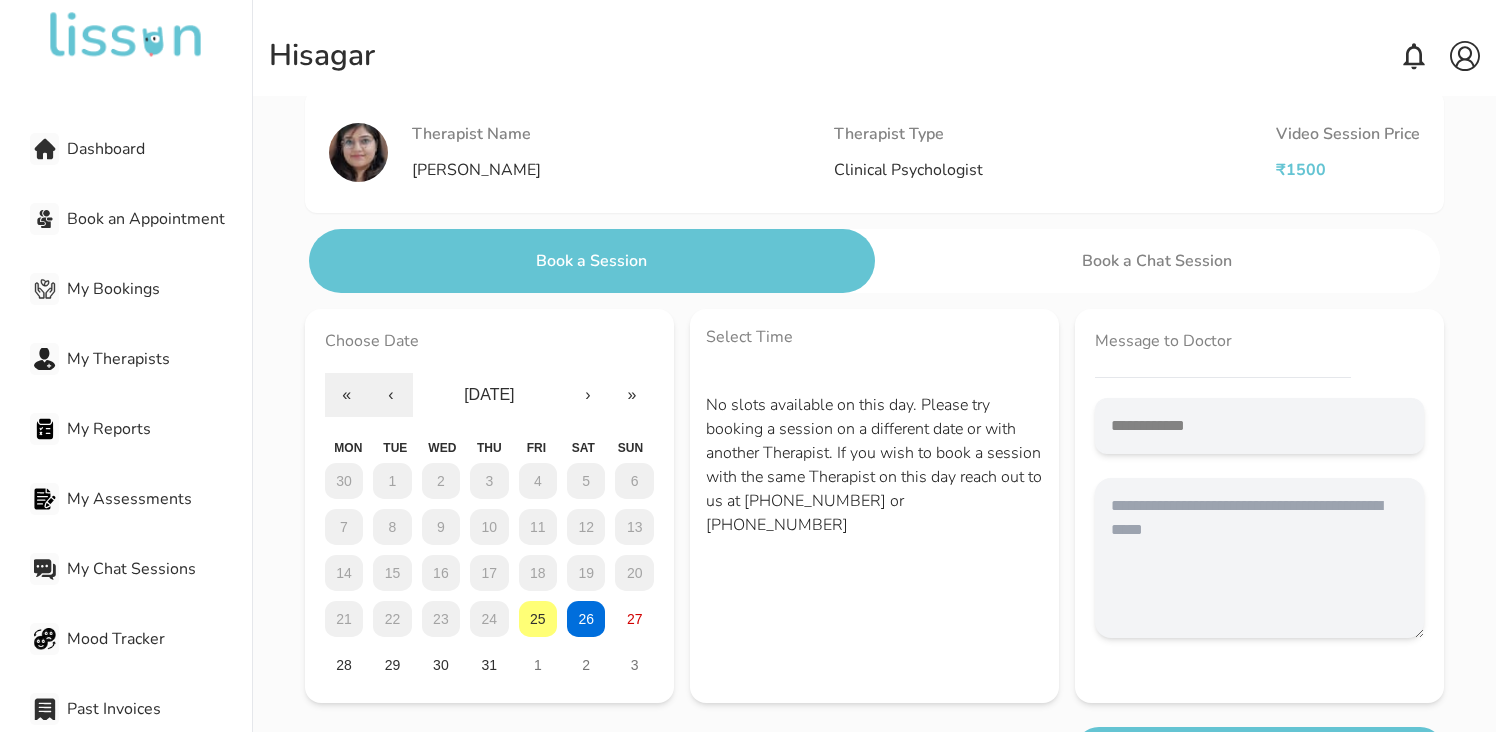 scroll, scrollTop: 168, scrollLeft: 0, axis: vertical 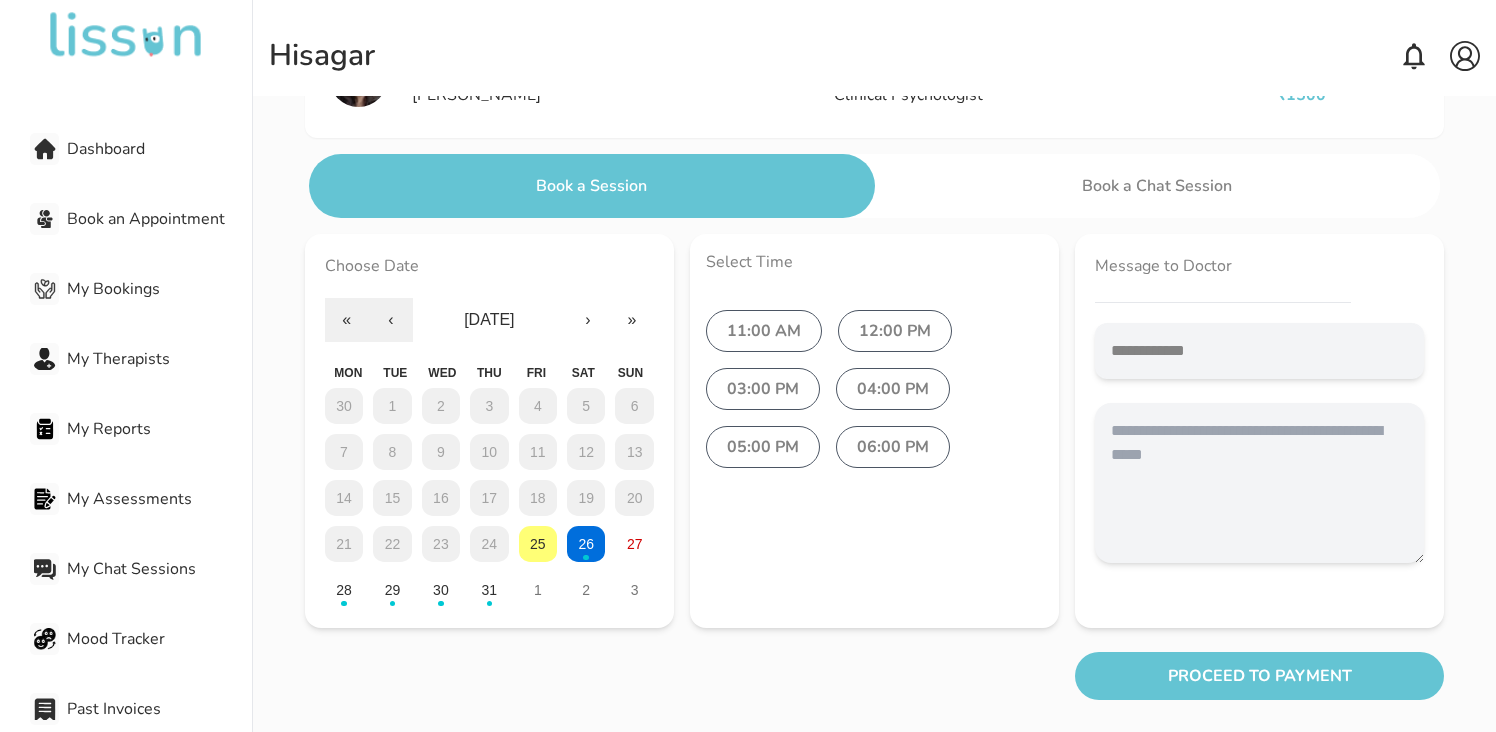 click on "Book a Chat Session" at bounding box center (1158, 186) 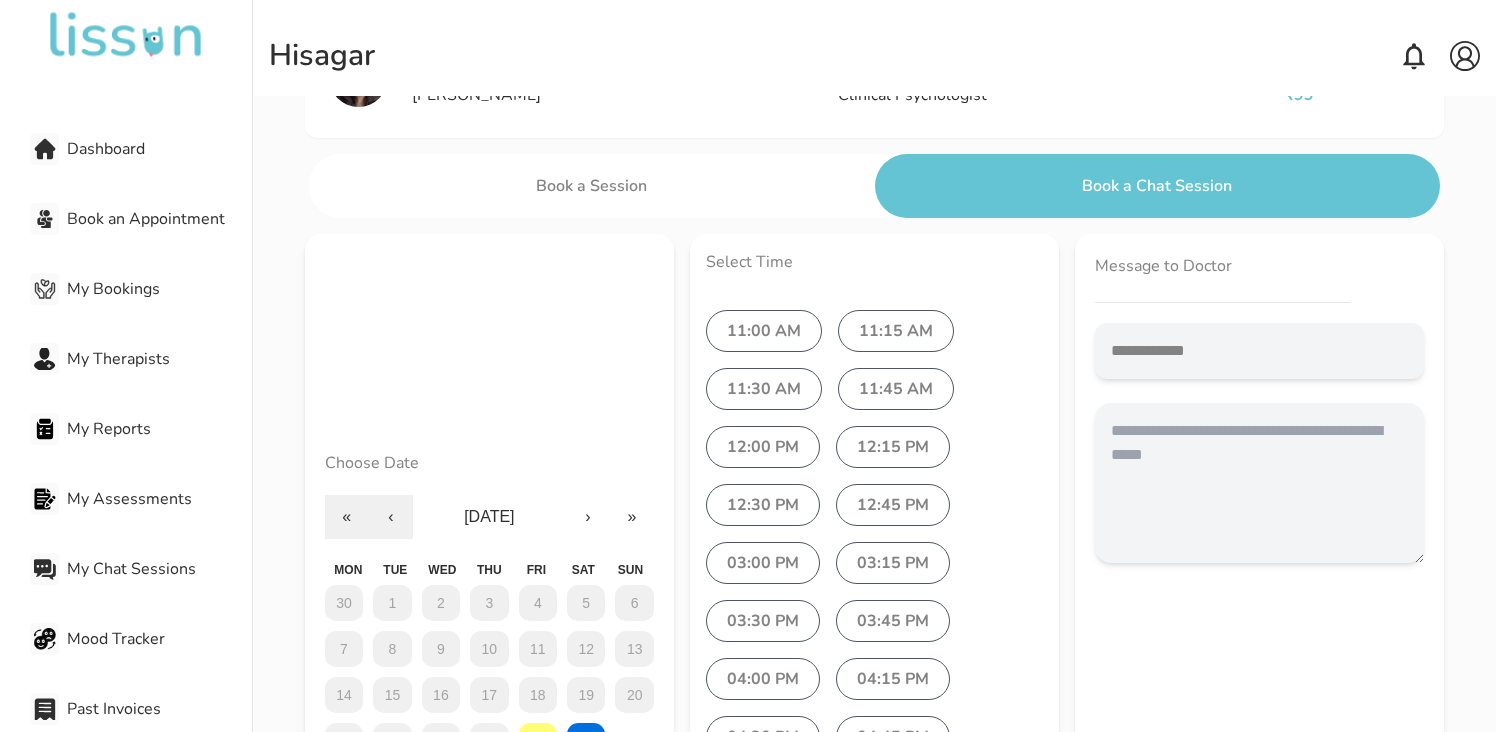 click on "11:00 AM" at bounding box center (764, 331) 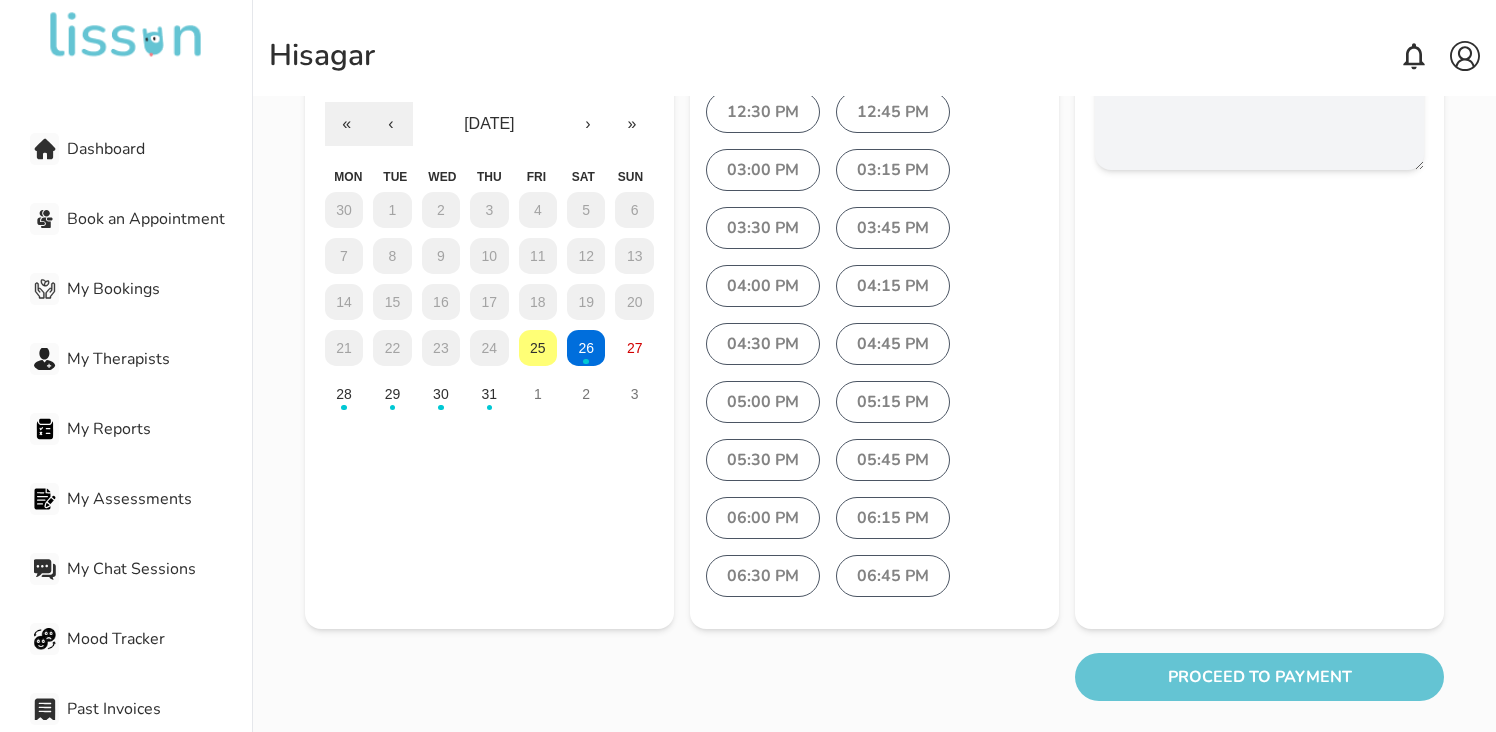 scroll, scrollTop: 562, scrollLeft: 0, axis: vertical 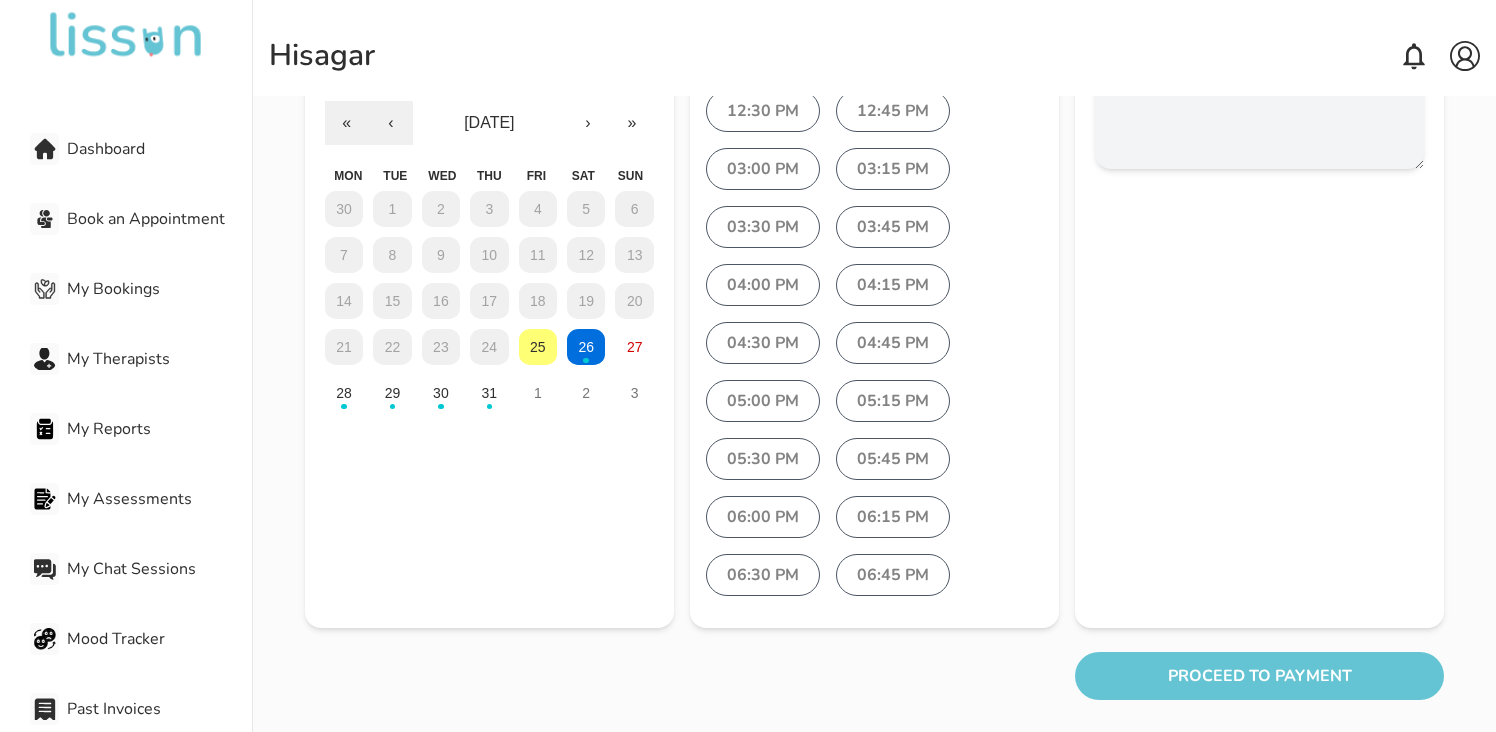 click on "PROCEED TO PAYMENT" at bounding box center (1259, 676) 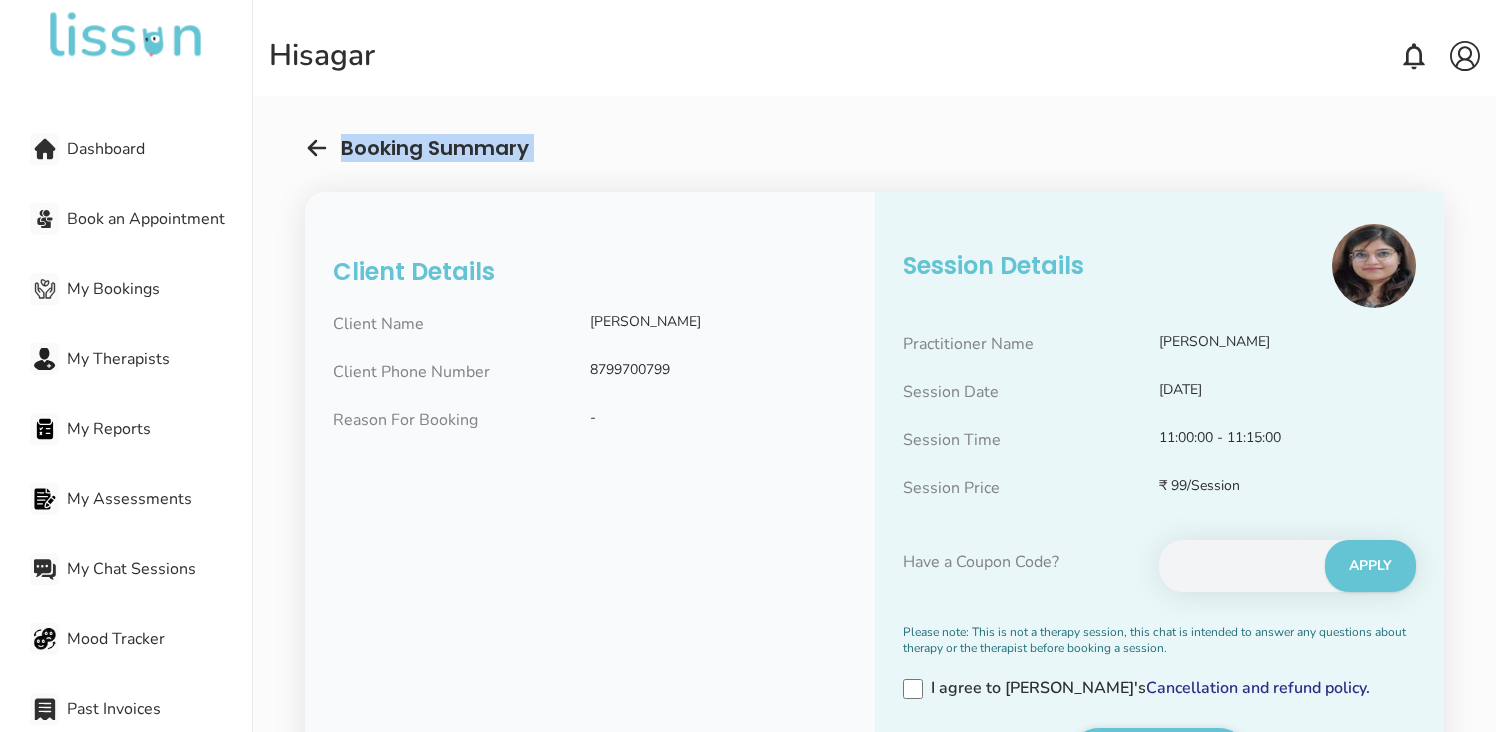 drag, startPoint x: 340, startPoint y: 145, endPoint x: 552, endPoint y: 153, distance: 212.1509 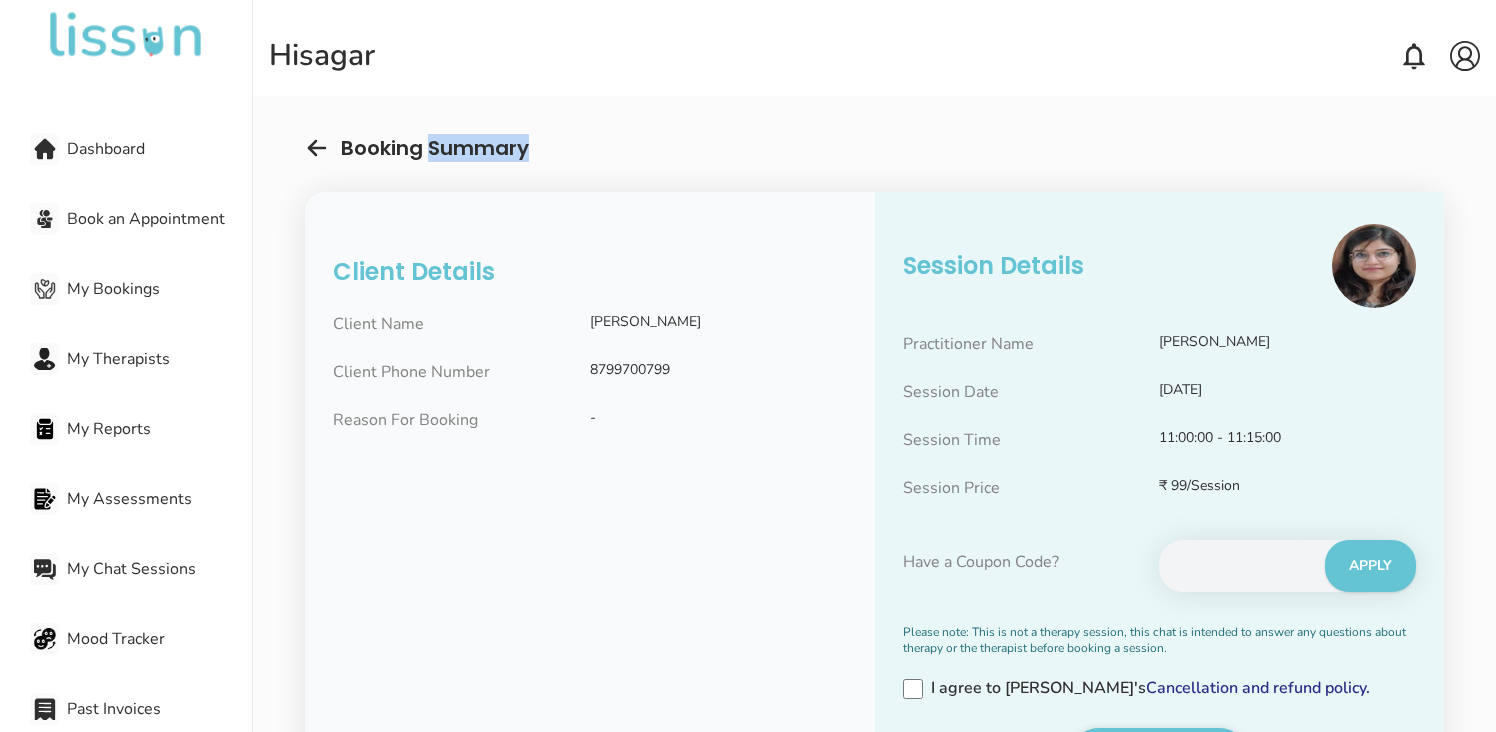 click on "Booking Summary" at bounding box center (435, 148) 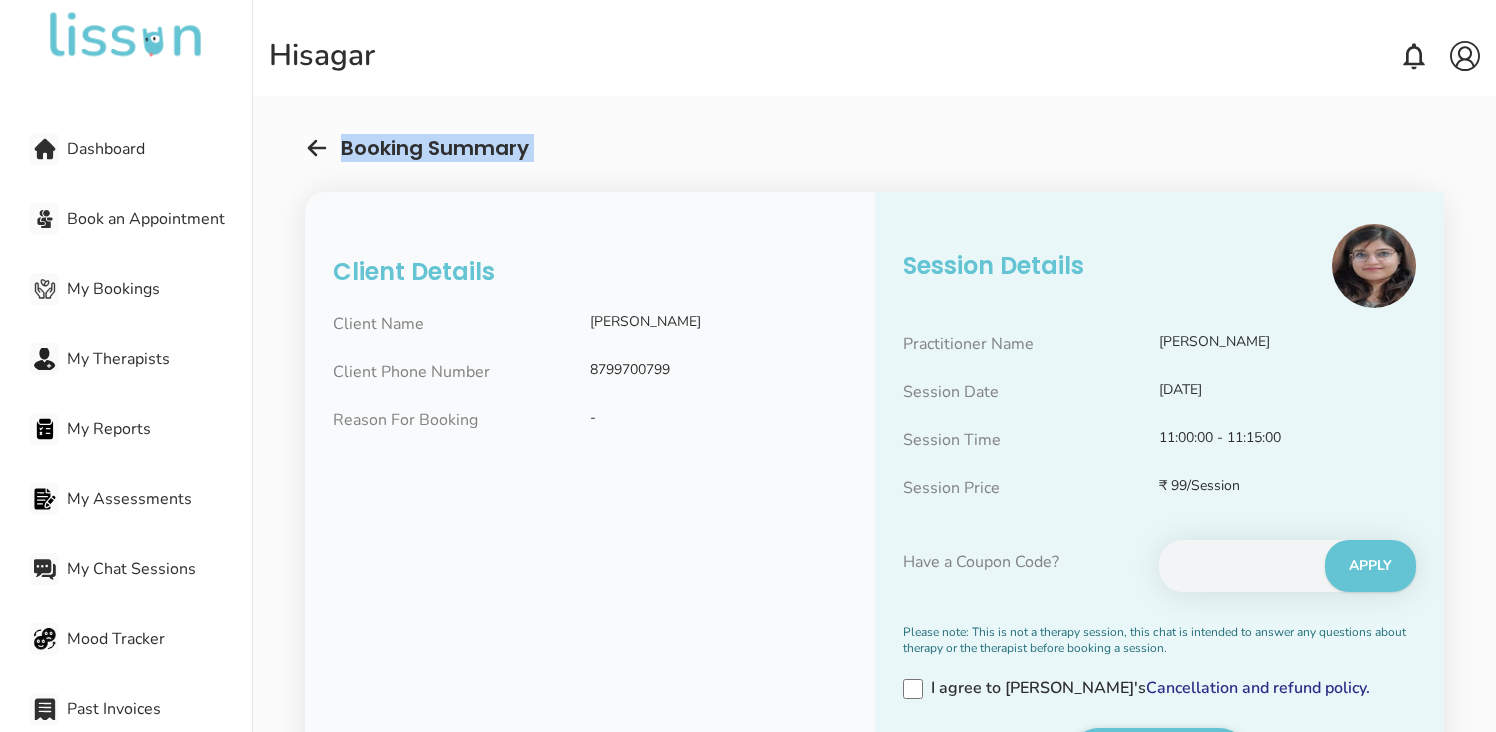 click on "Booking Summary" at bounding box center [435, 148] 